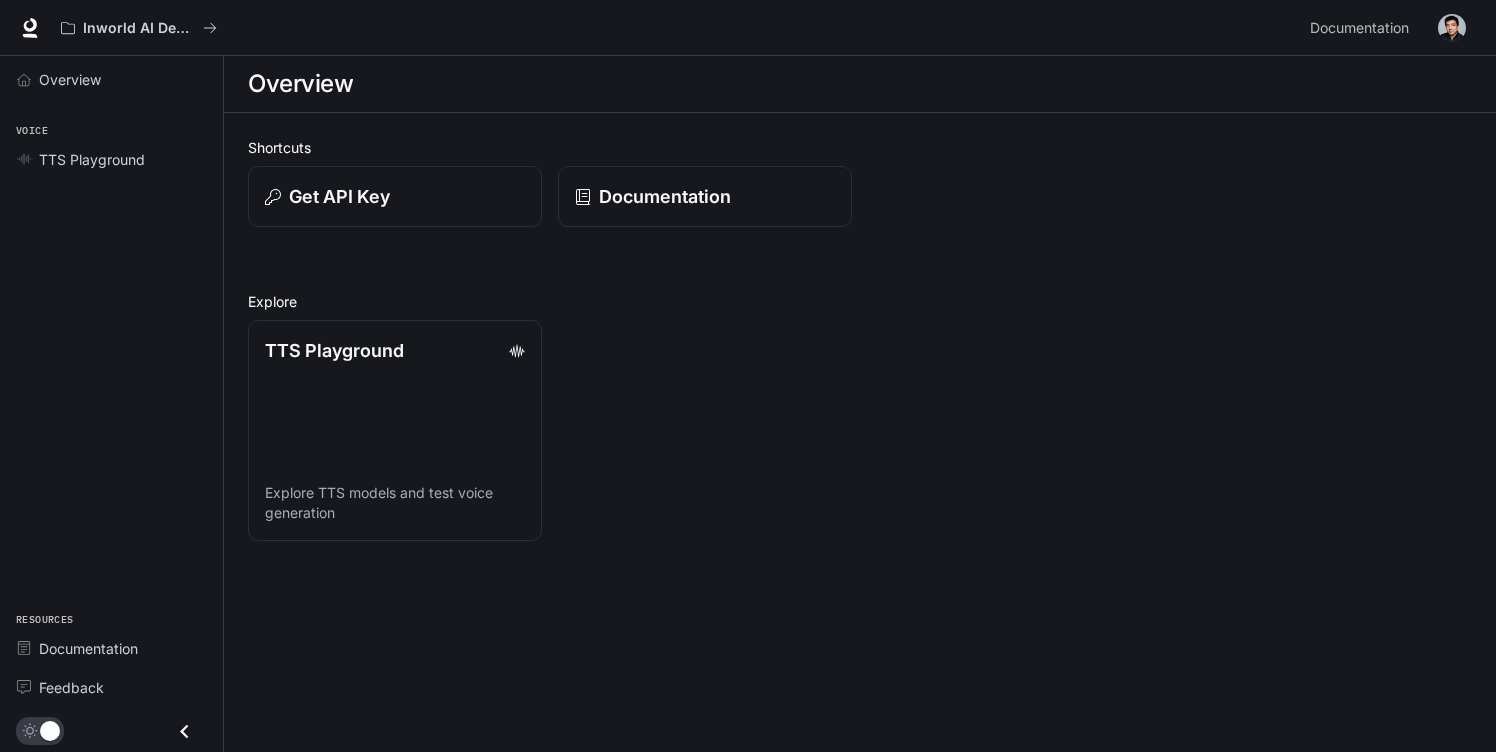 scroll, scrollTop: 0, scrollLeft: 0, axis: both 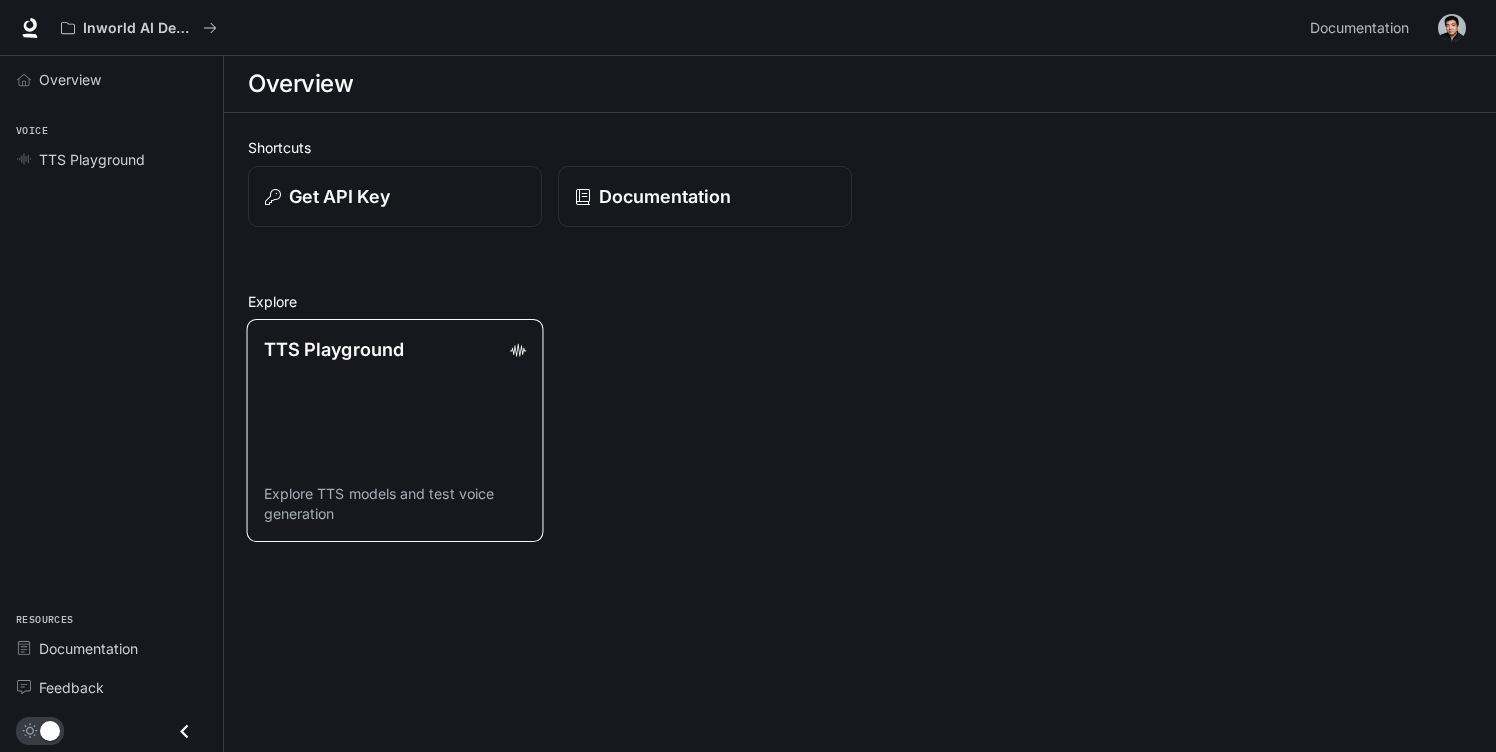 click on "TTS Playground Explore TTS models and test voice generation" at bounding box center [395, 430] 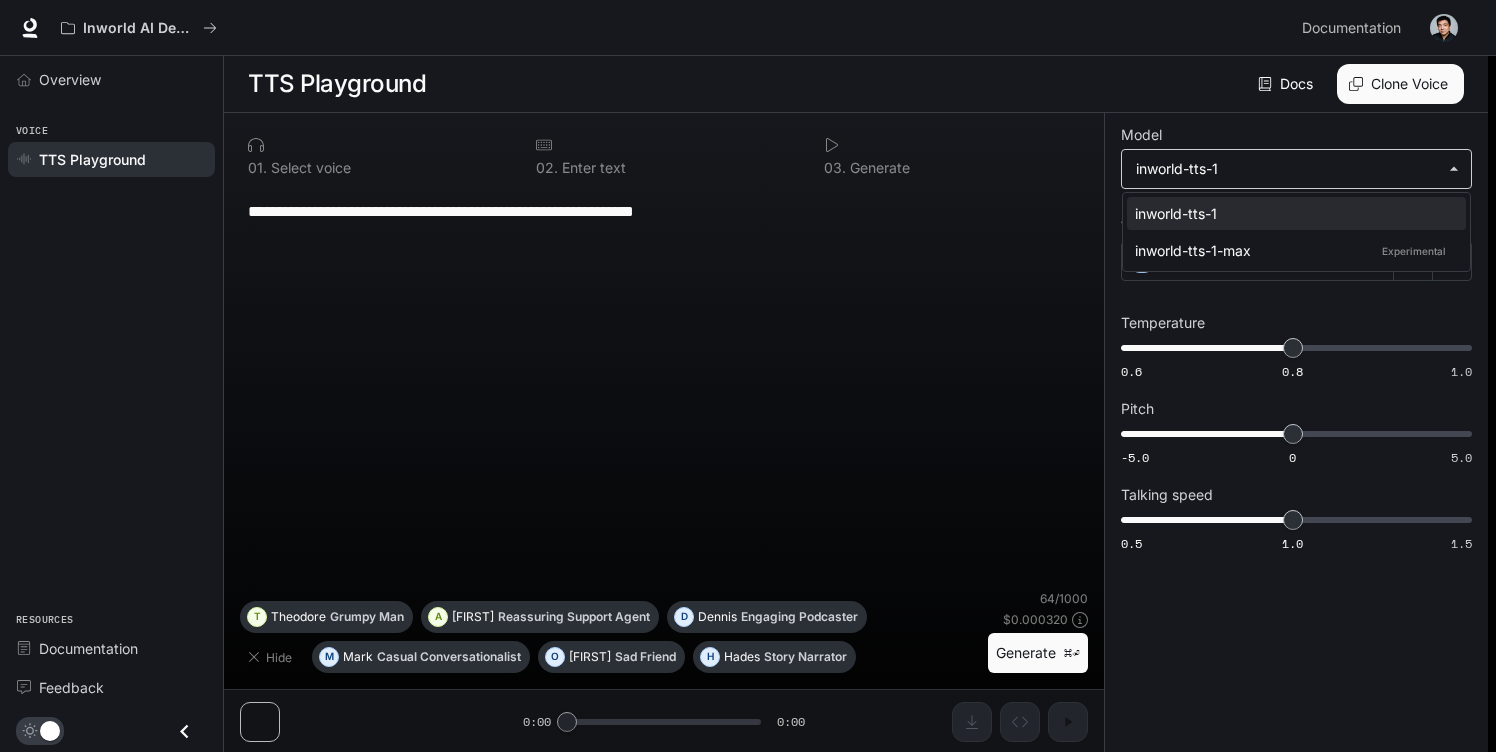 click on "**********" at bounding box center (748, 376) 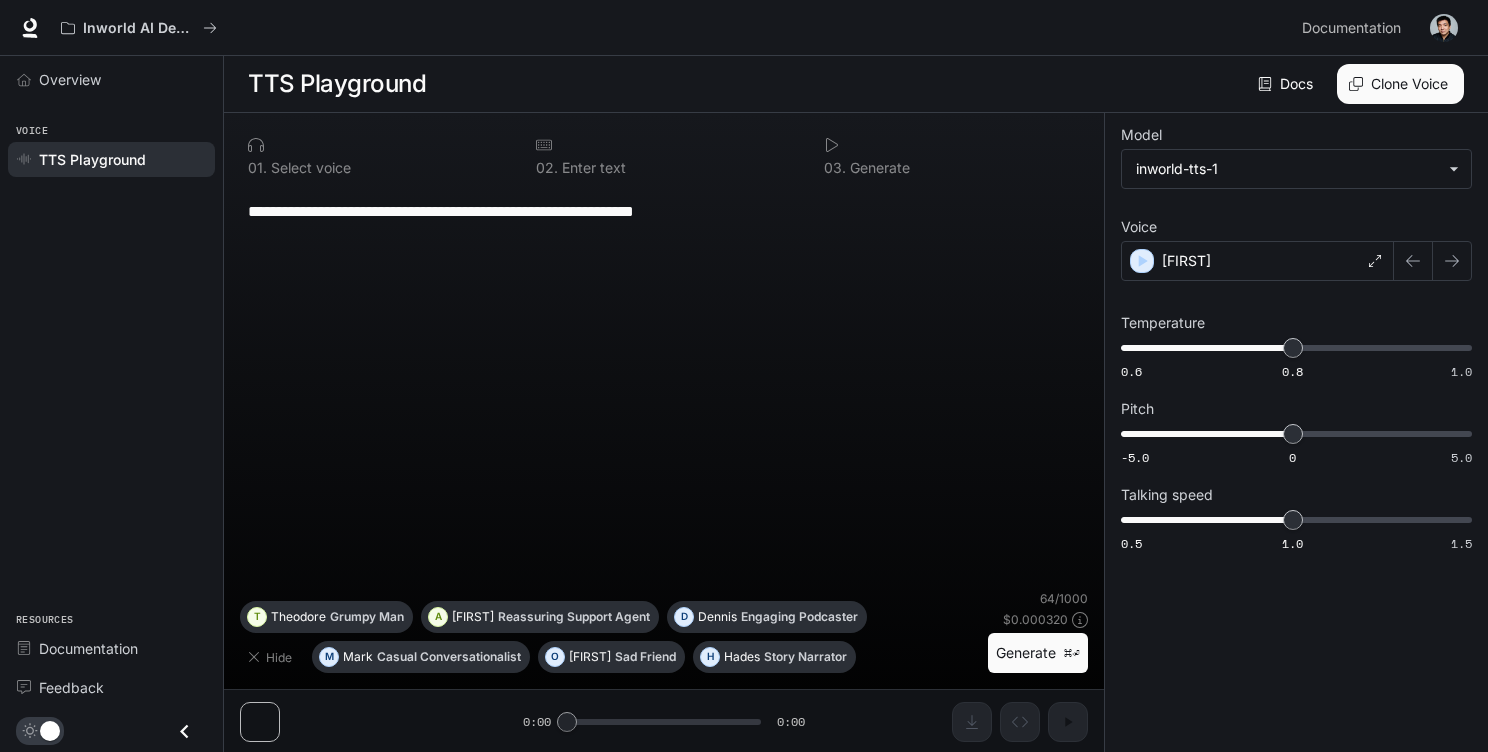 click on "[FIRST]" at bounding box center [1257, 261] 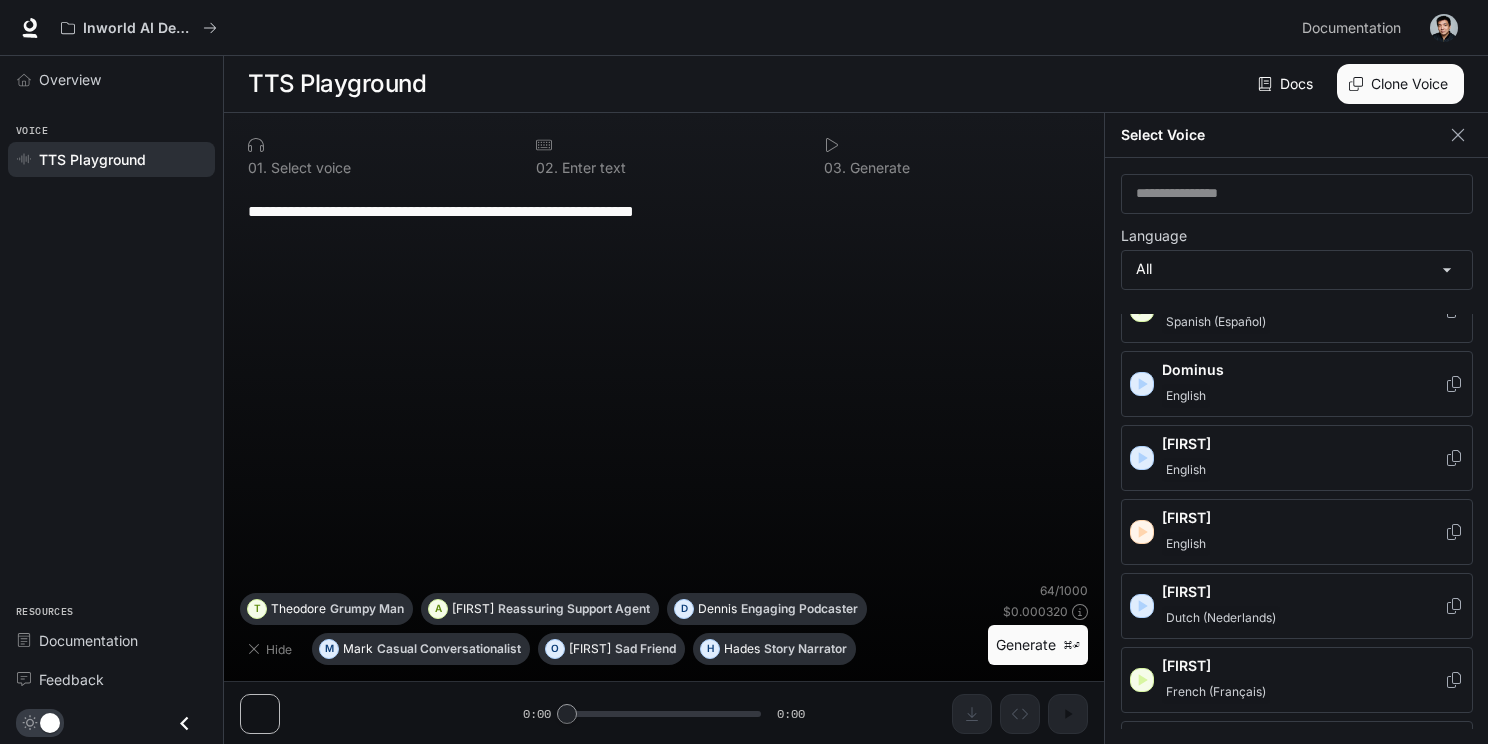 scroll, scrollTop: 0, scrollLeft: 0, axis: both 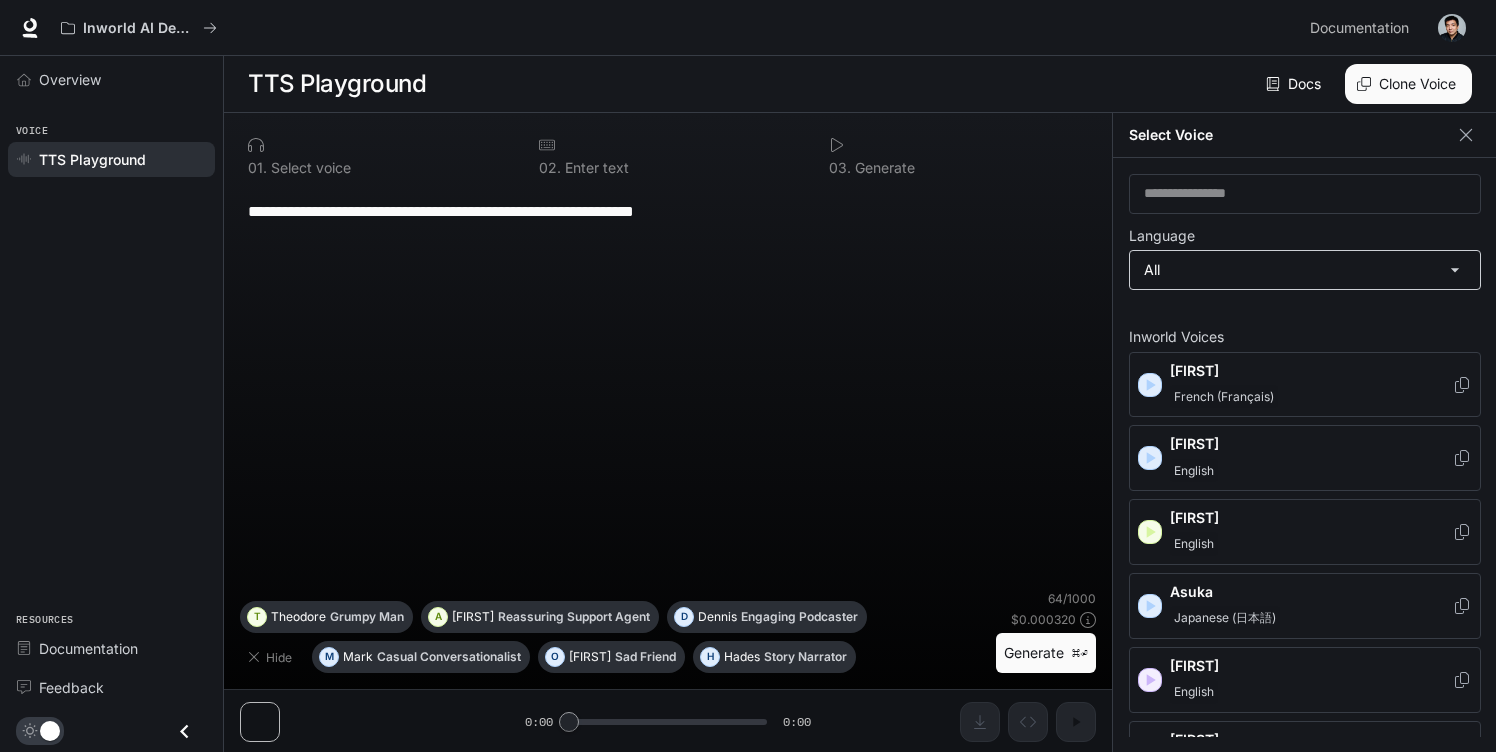 click on "**********" at bounding box center [748, 376] 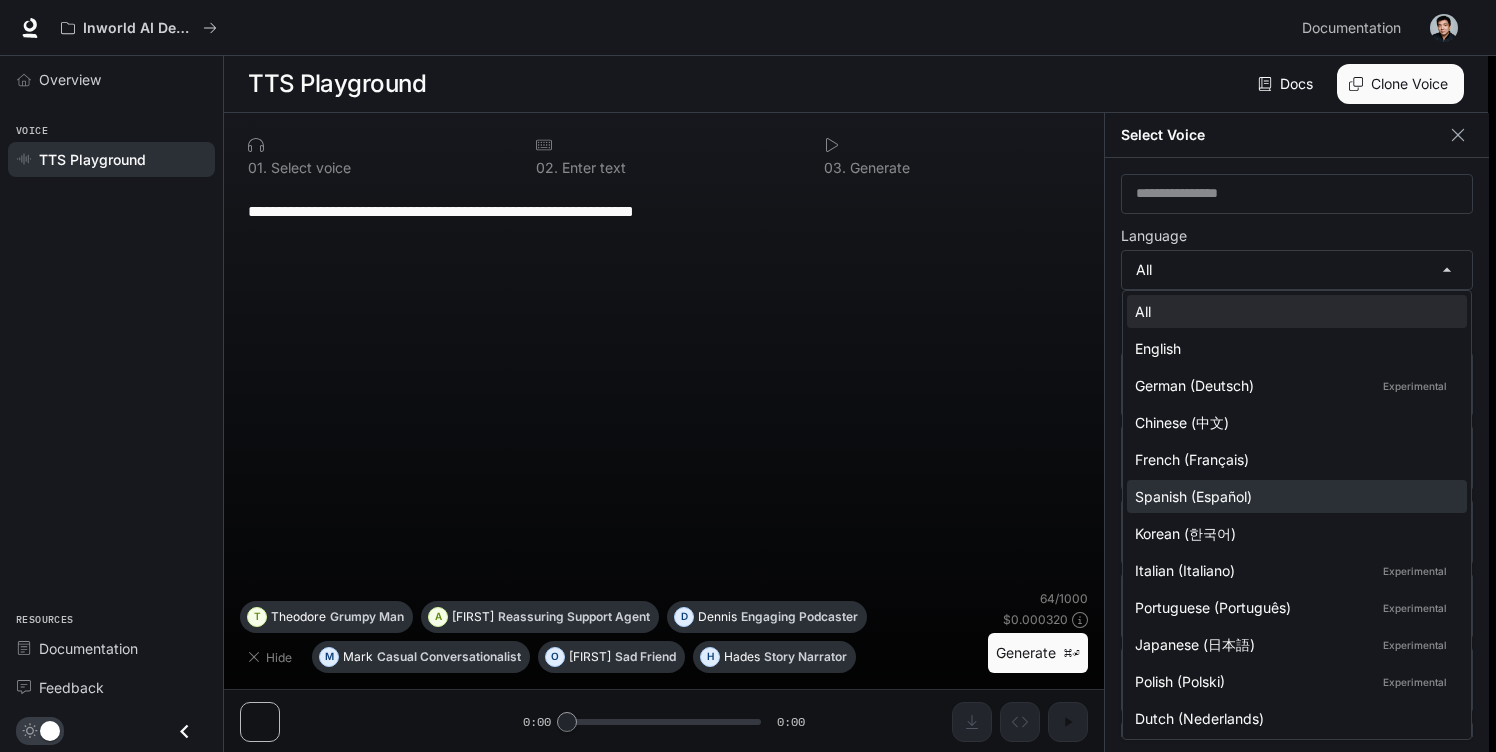 click on "Spanish (Español)" at bounding box center [1293, 496] 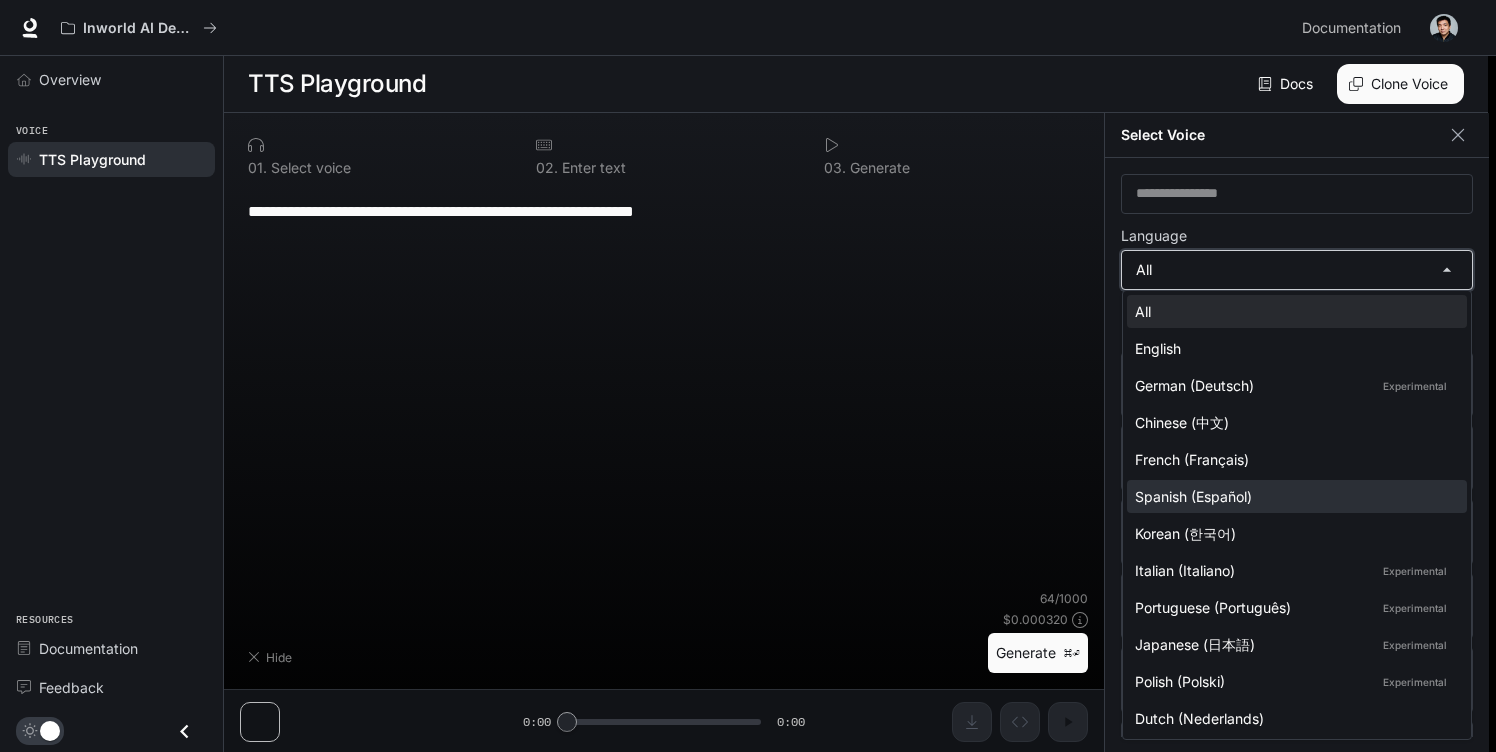 type on "*****" 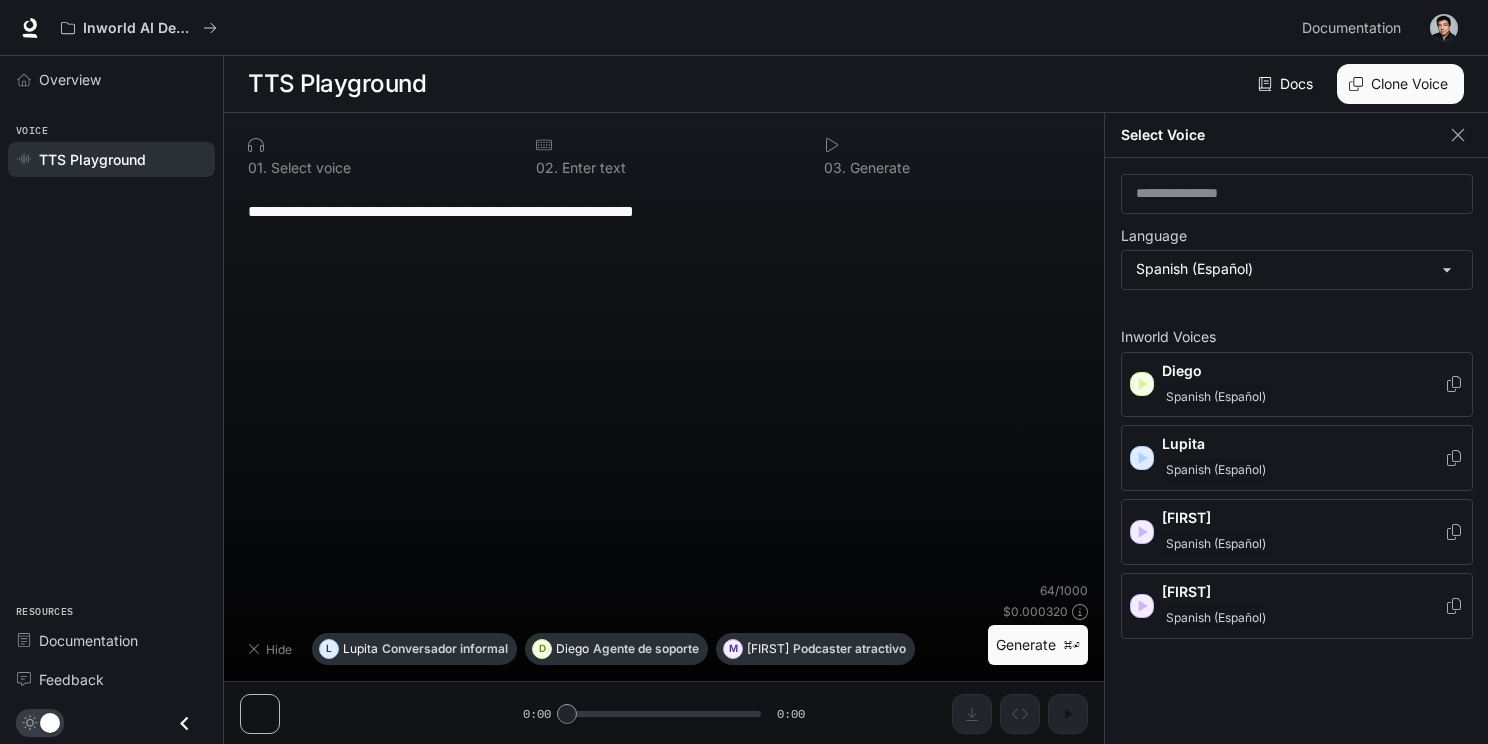click on "**********" at bounding box center [664, 384] 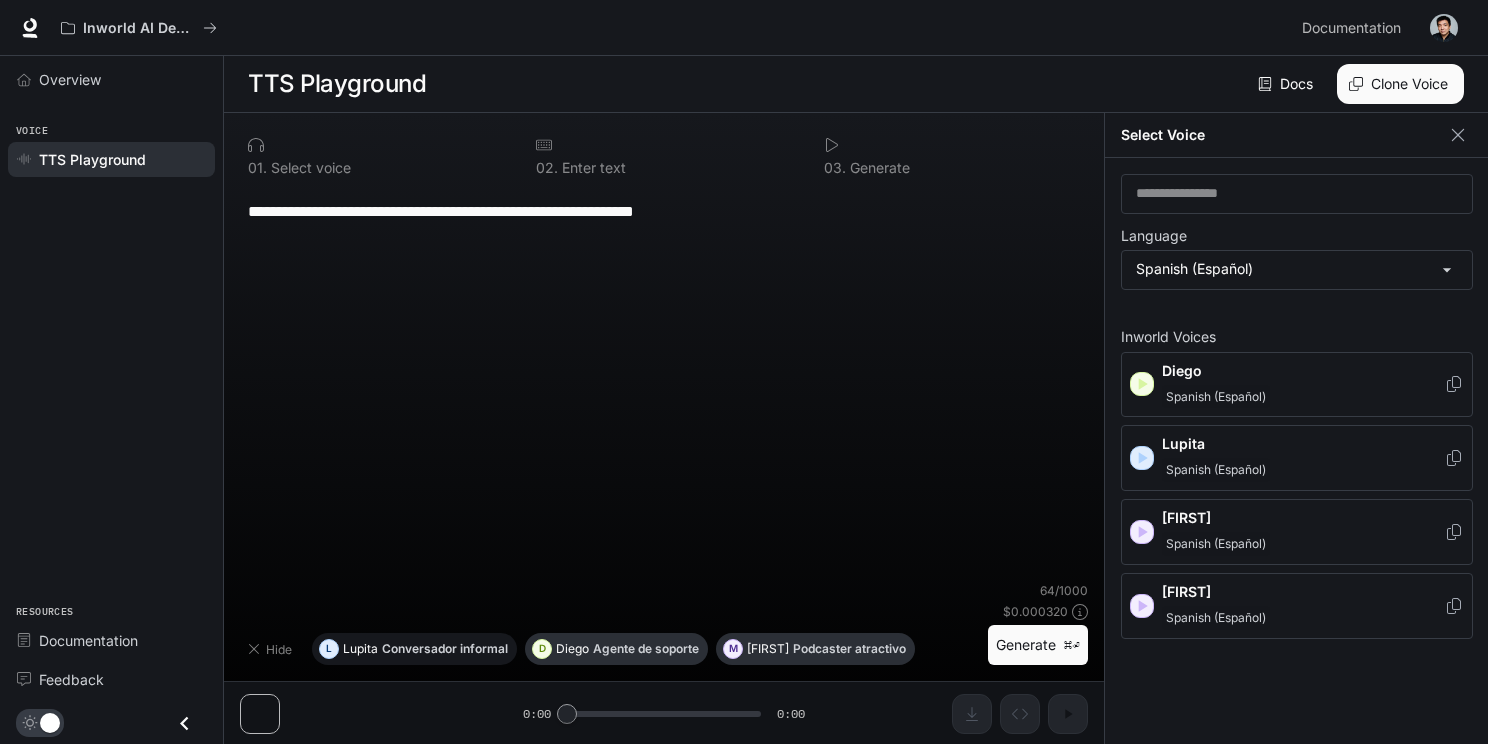 click on "Conversador informal" at bounding box center [445, 649] 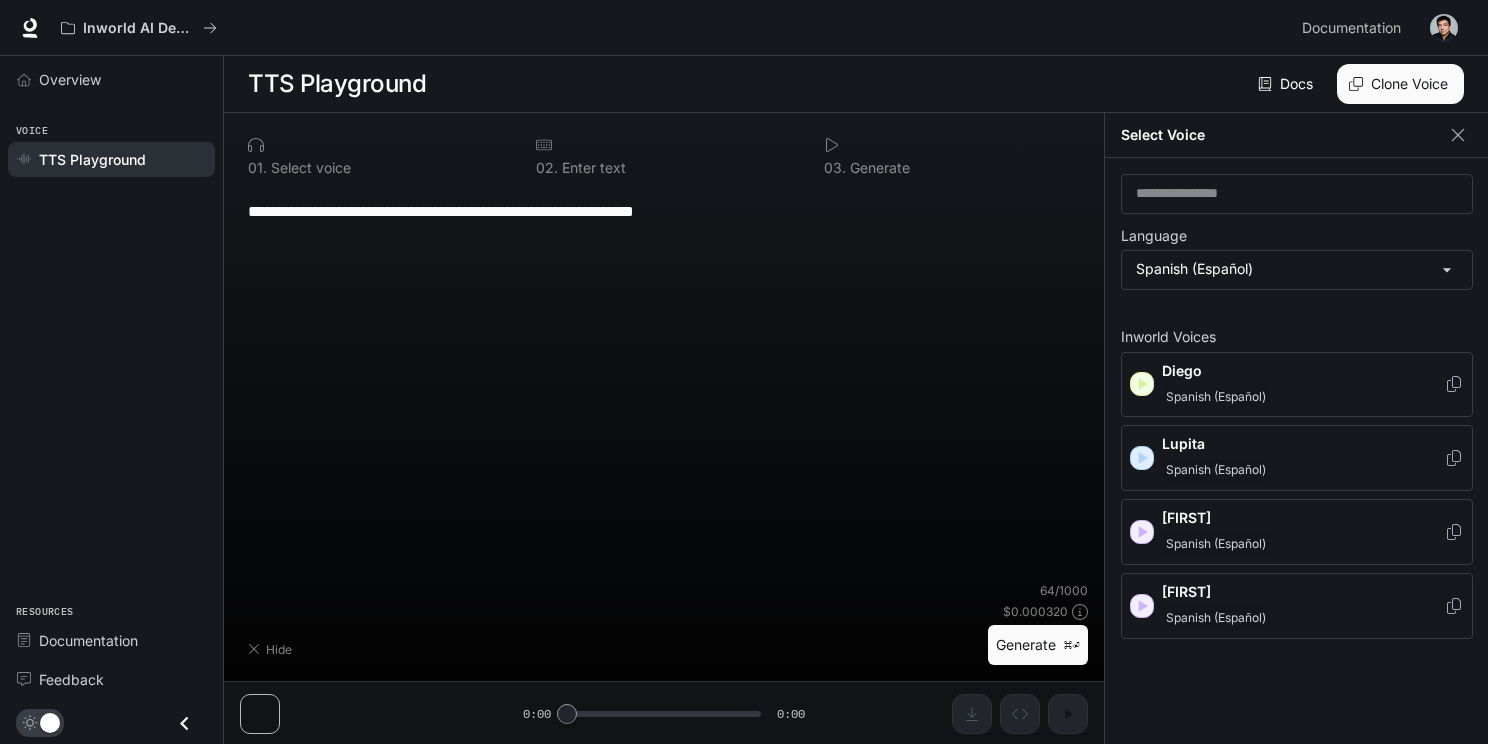 type on "**********" 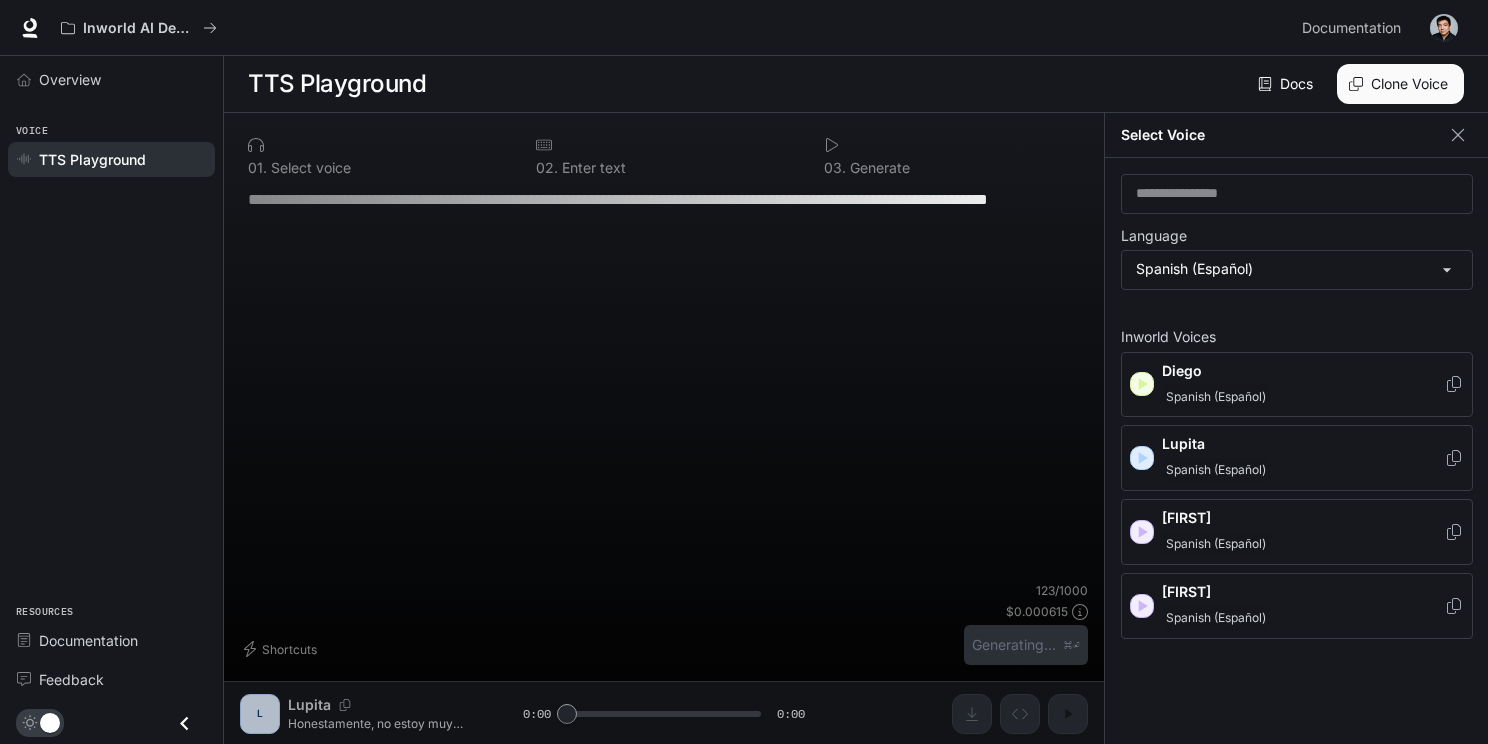 click on "**********" at bounding box center (664, 384) 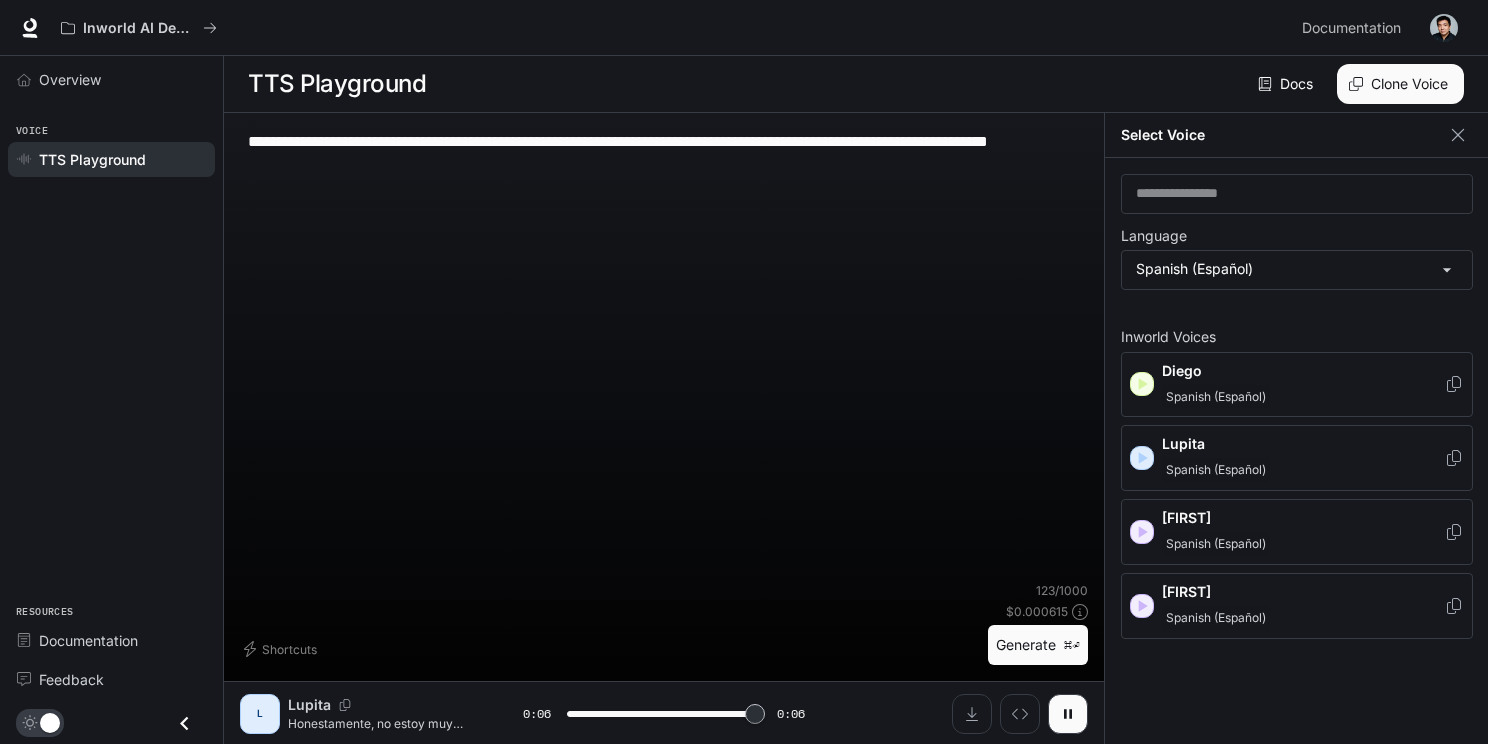 click on "Language" at bounding box center (1297, 240) 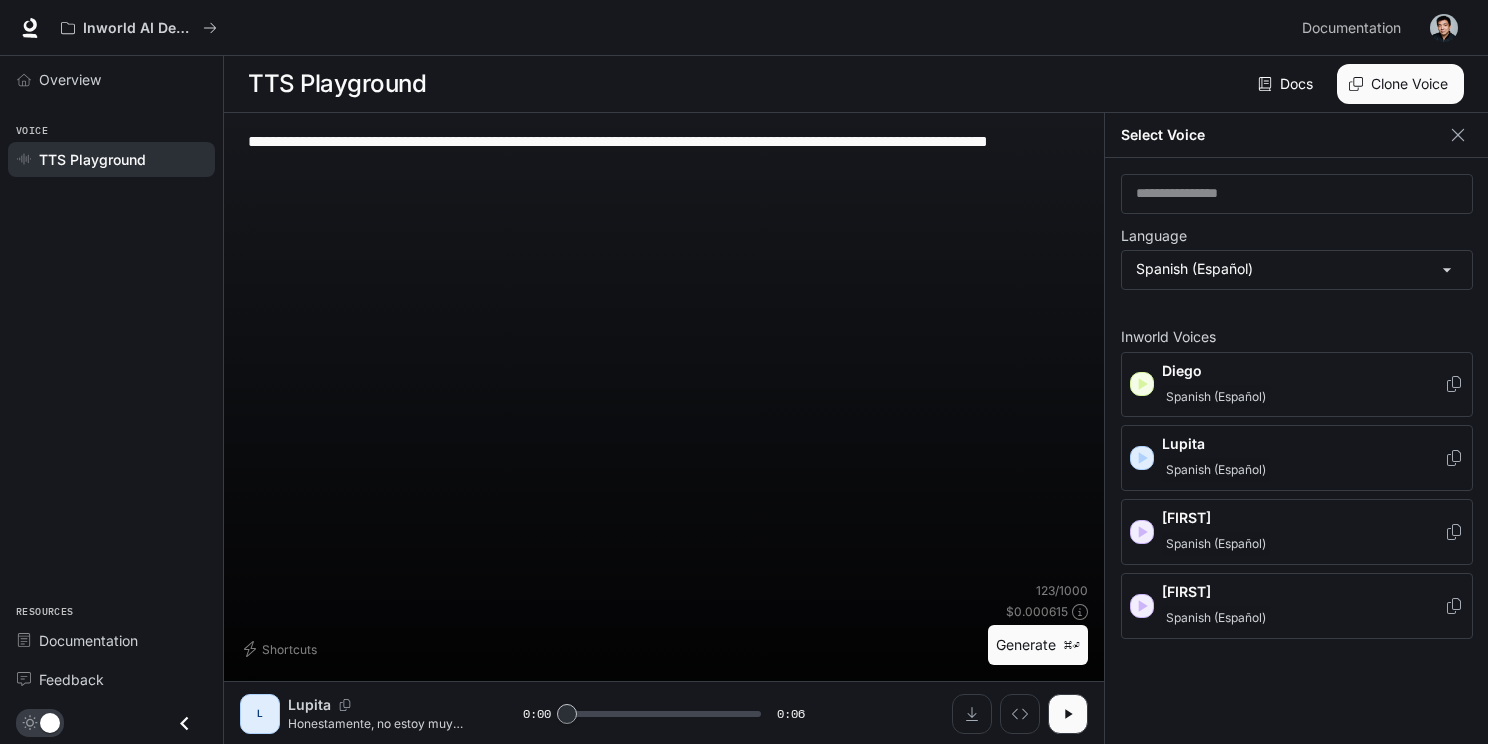 scroll, scrollTop: 9, scrollLeft: 0, axis: vertical 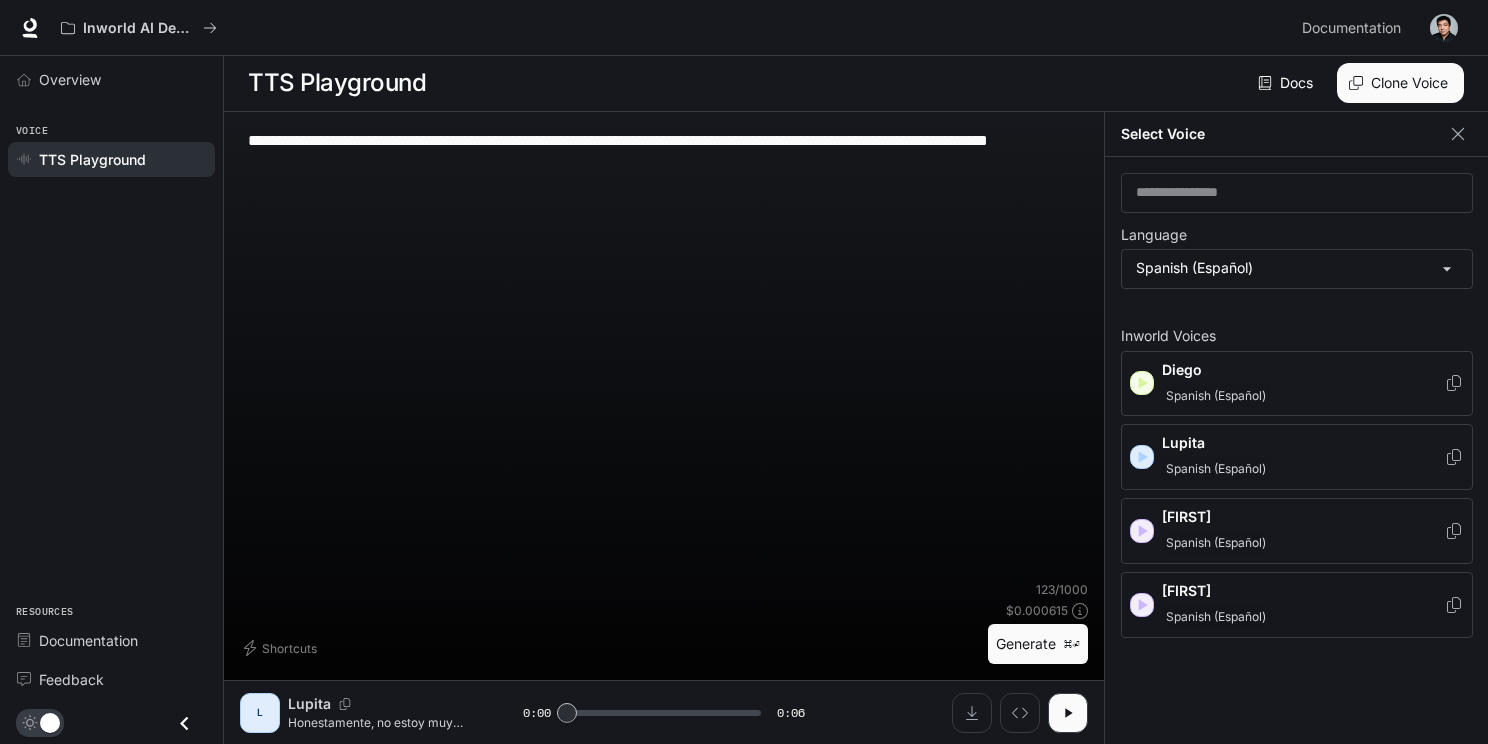 click on "[FIRST] Spanish (Español)" at bounding box center (1297, 605) 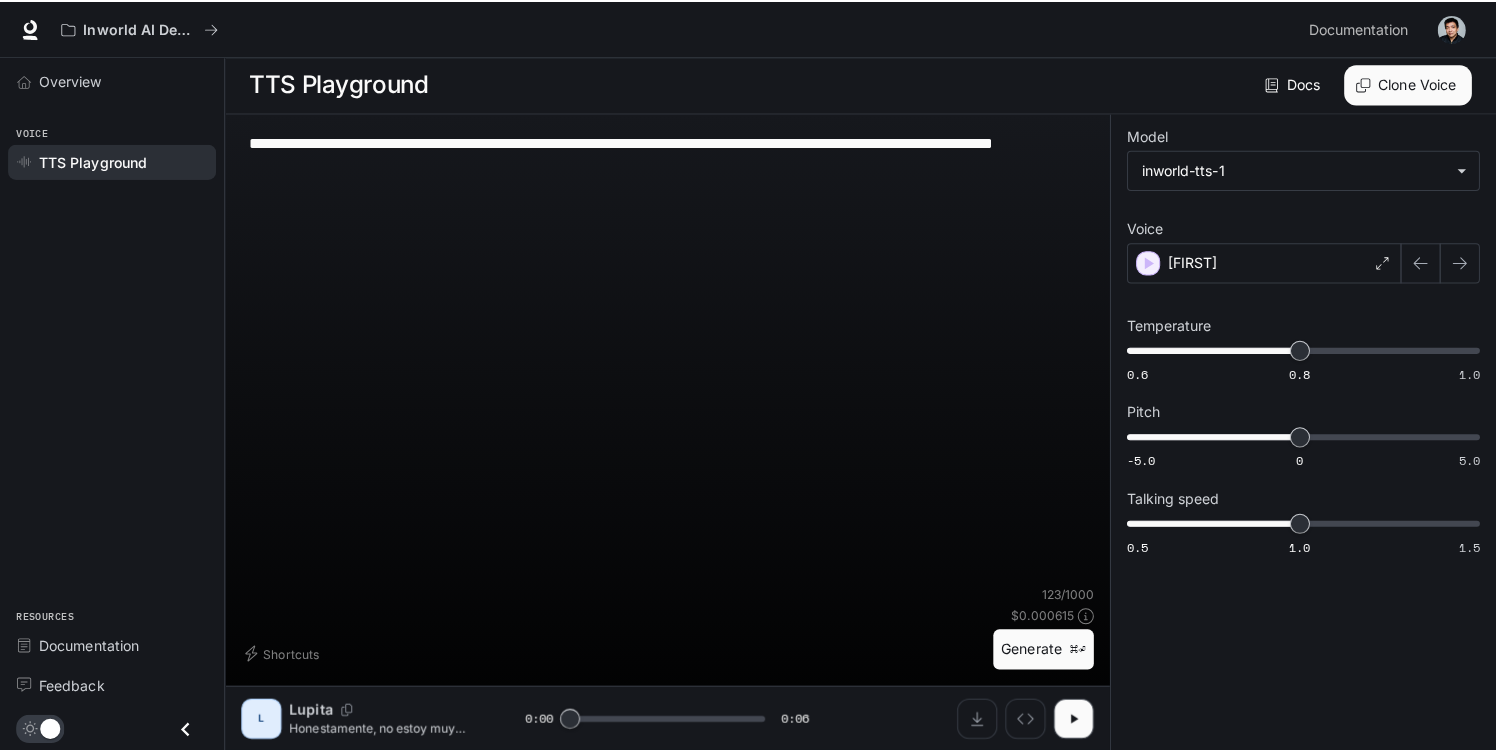 scroll, scrollTop: 1, scrollLeft: 0, axis: vertical 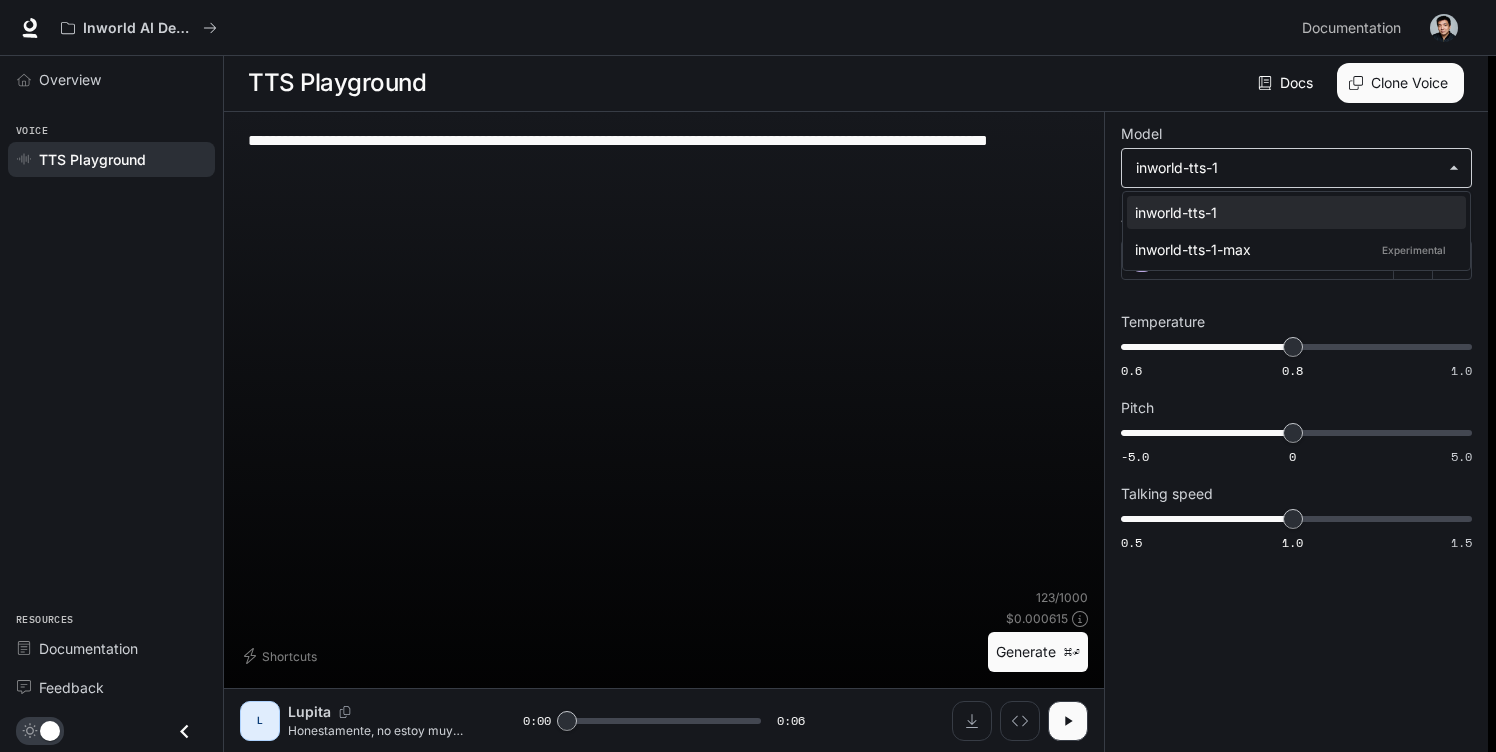 click on "**********" at bounding box center [748, 375] 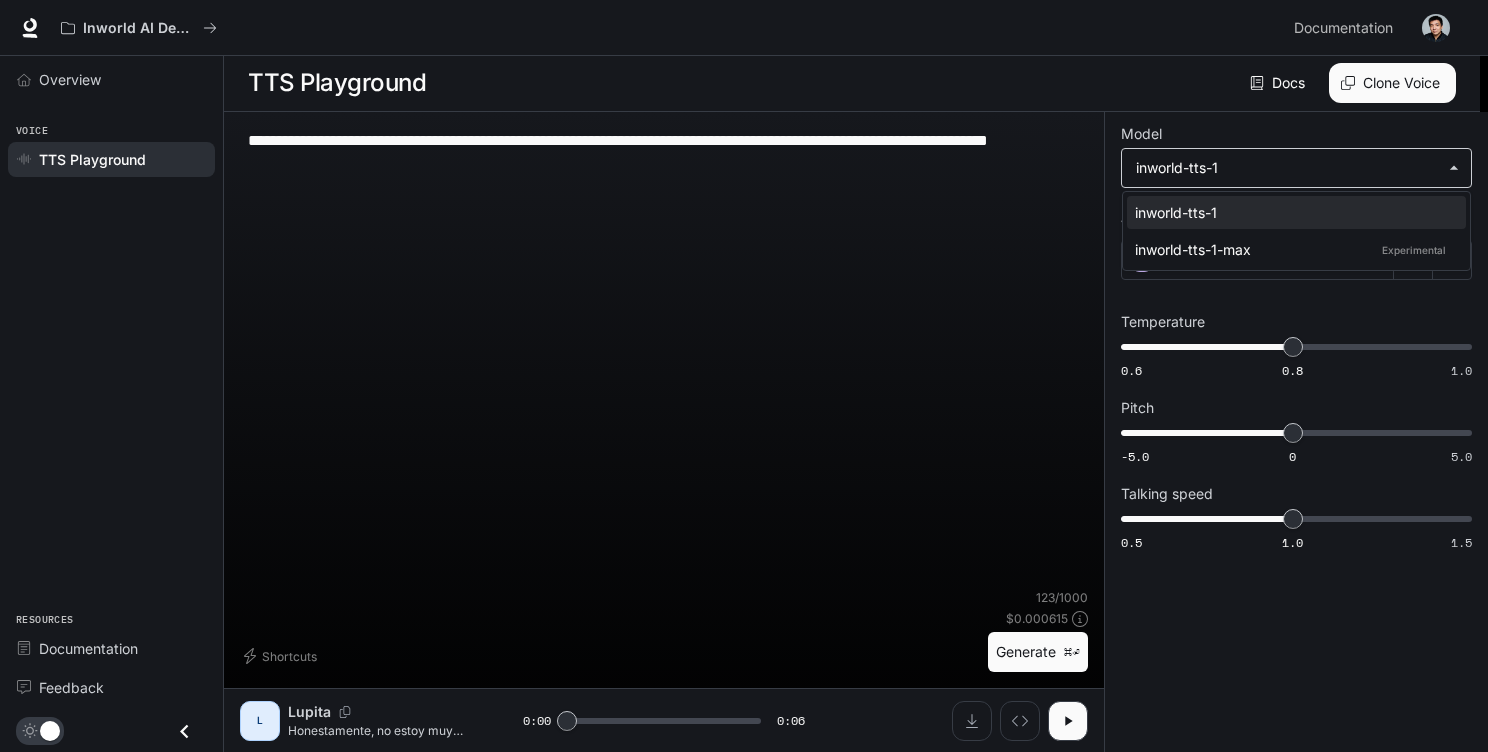 click at bounding box center (744, 376) 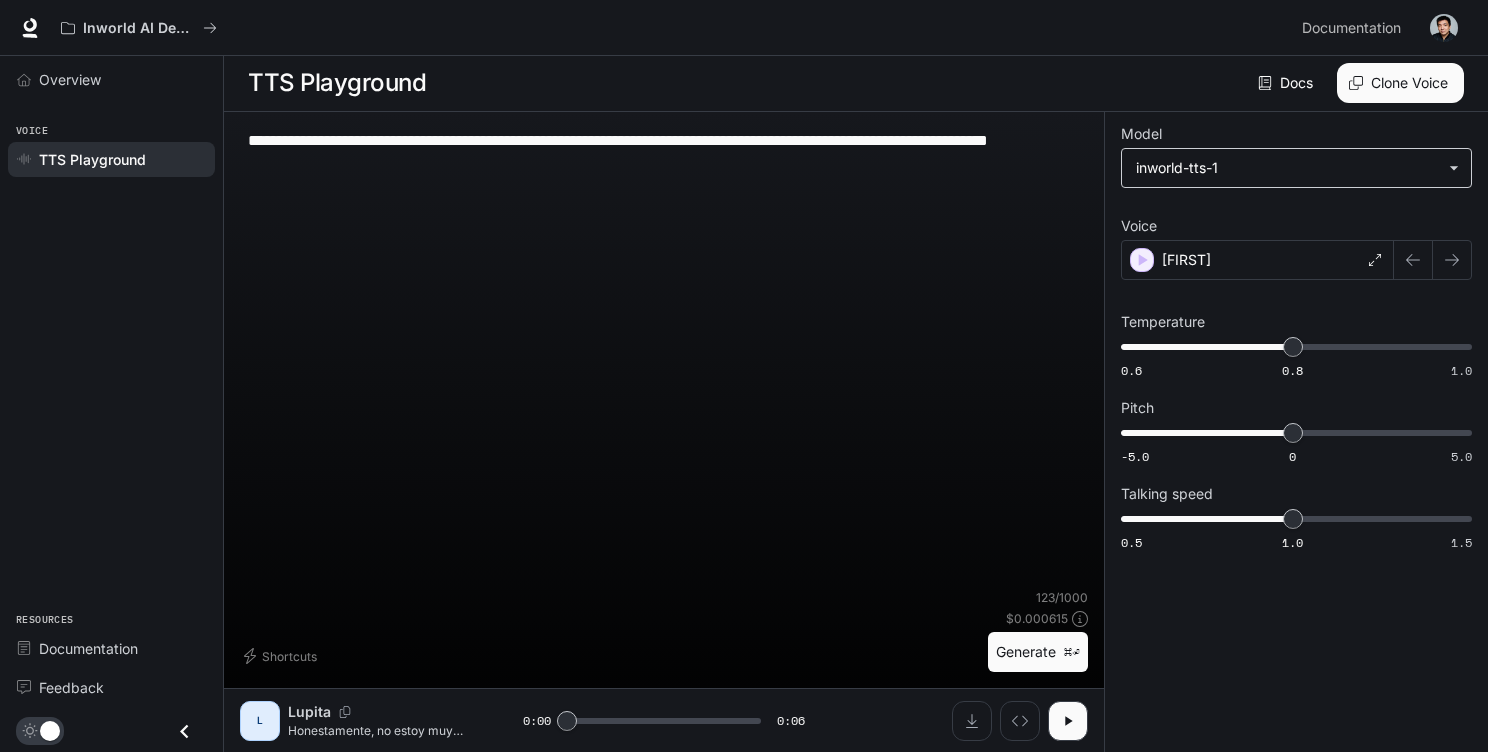 click on "**********" at bounding box center [744, 375] 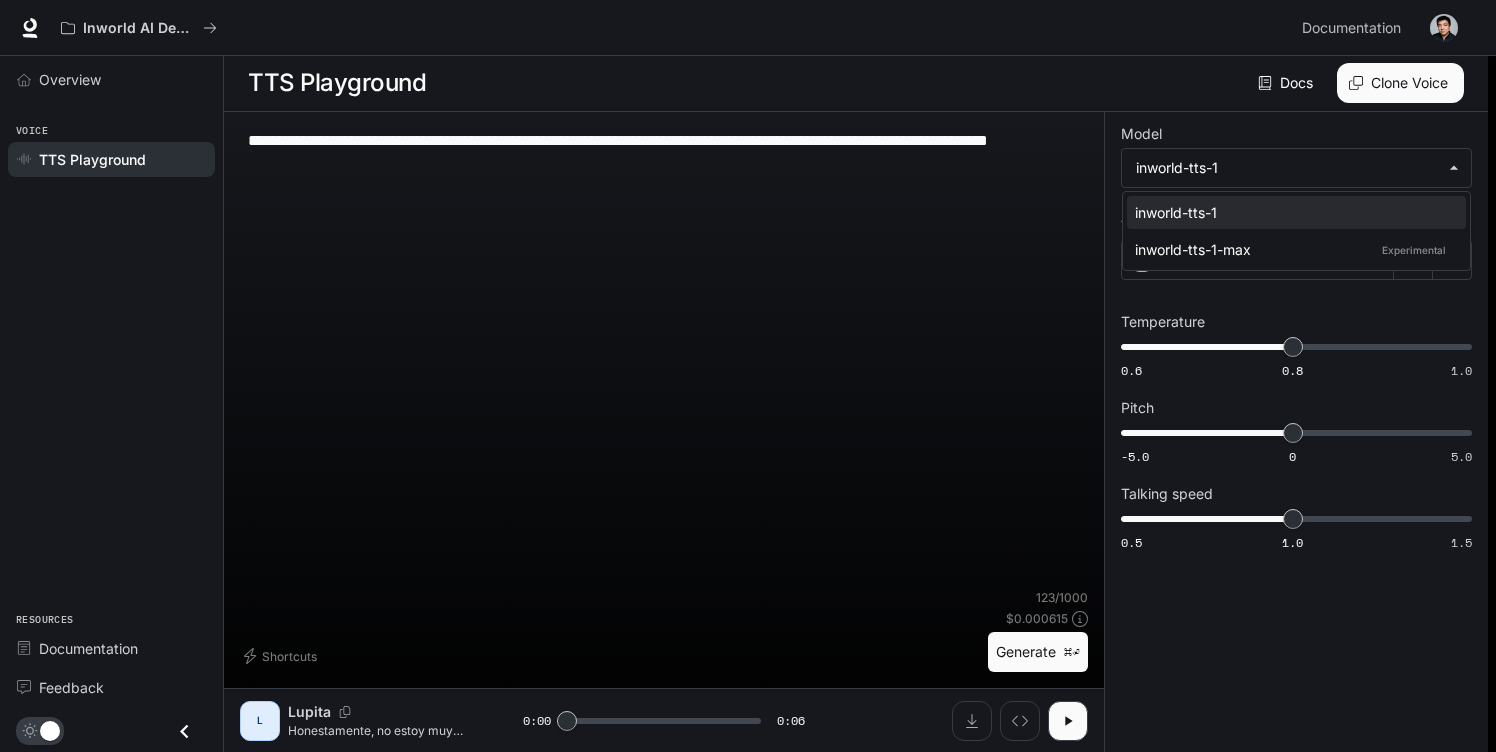 click at bounding box center (748, 376) 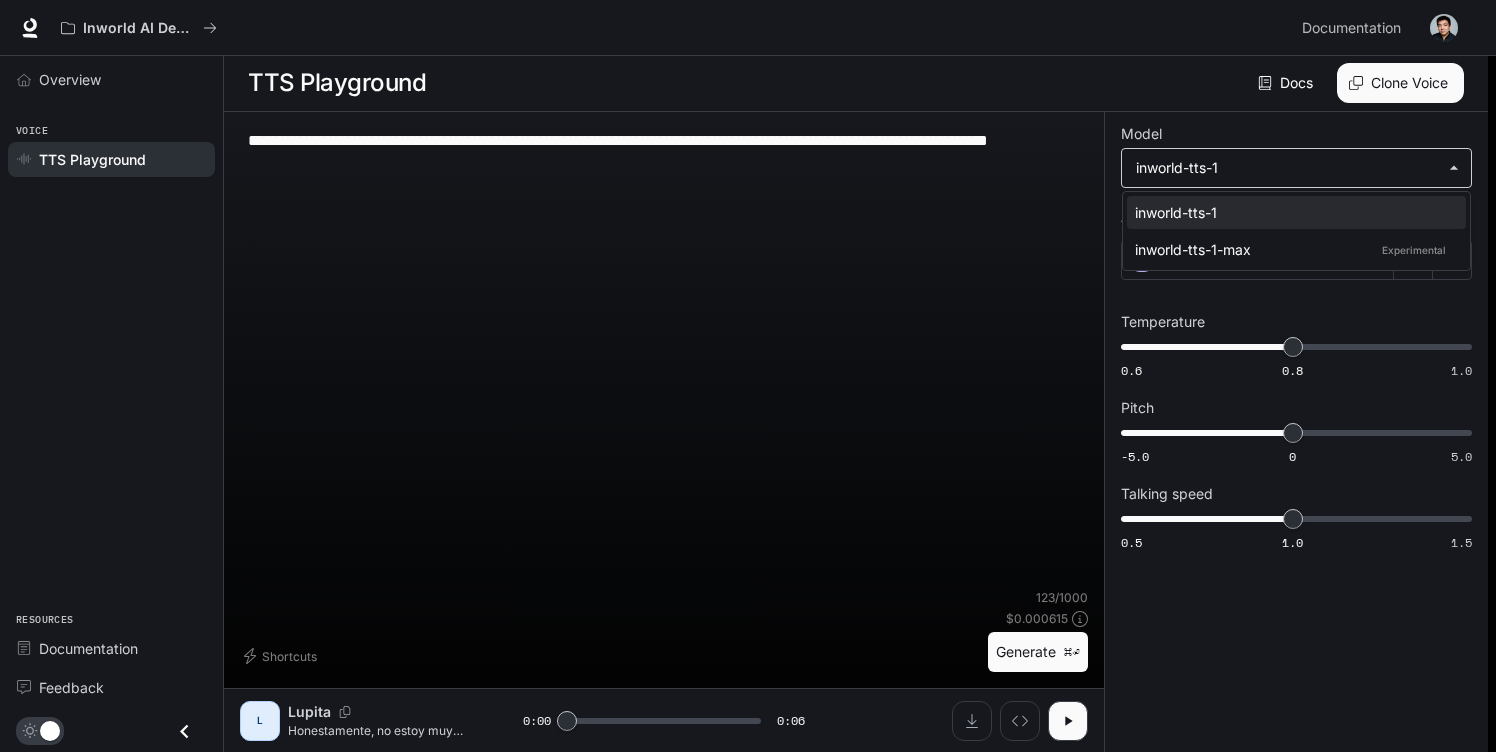 click on "**********" at bounding box center [748, 375] 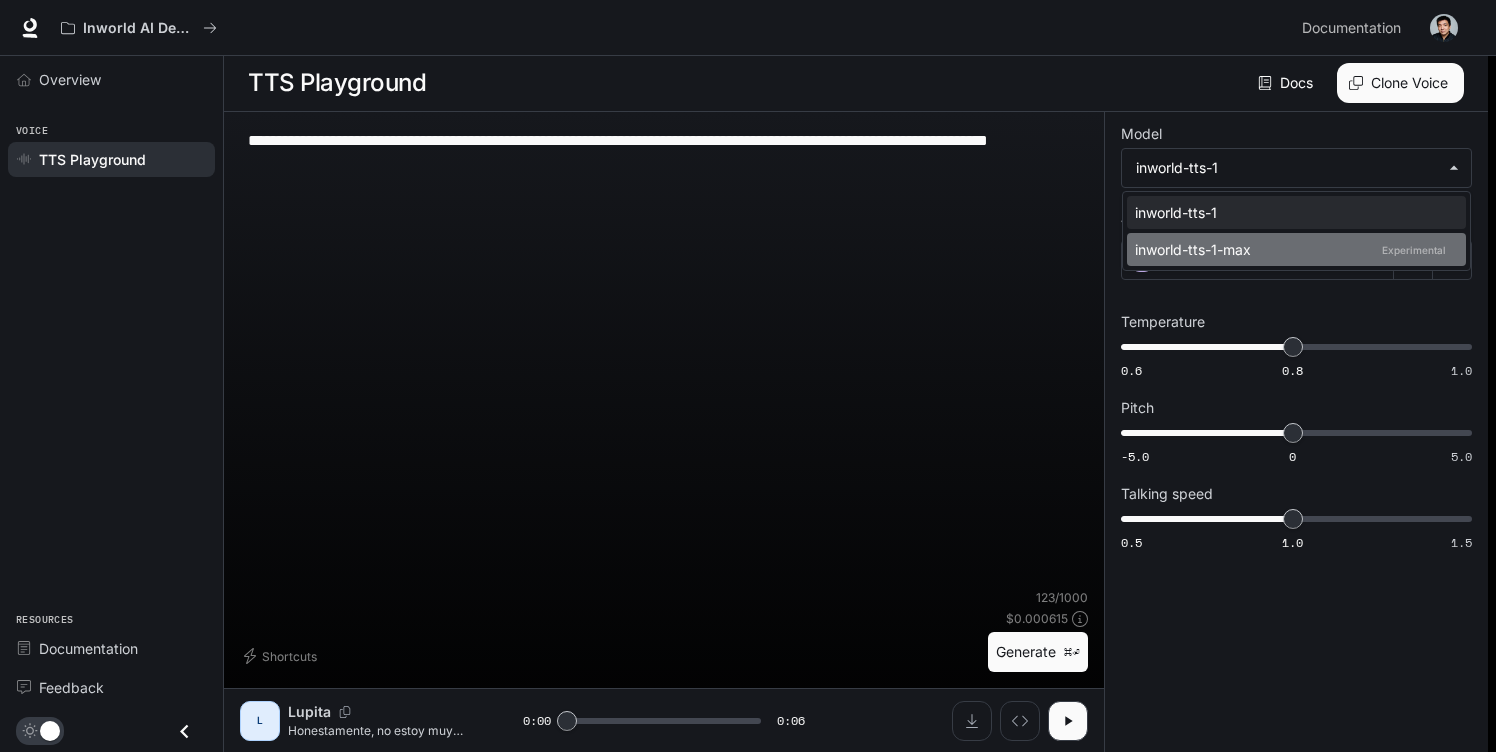 click on "inworld-tts-1-max Experimental" at bounding box center (1292, 249) 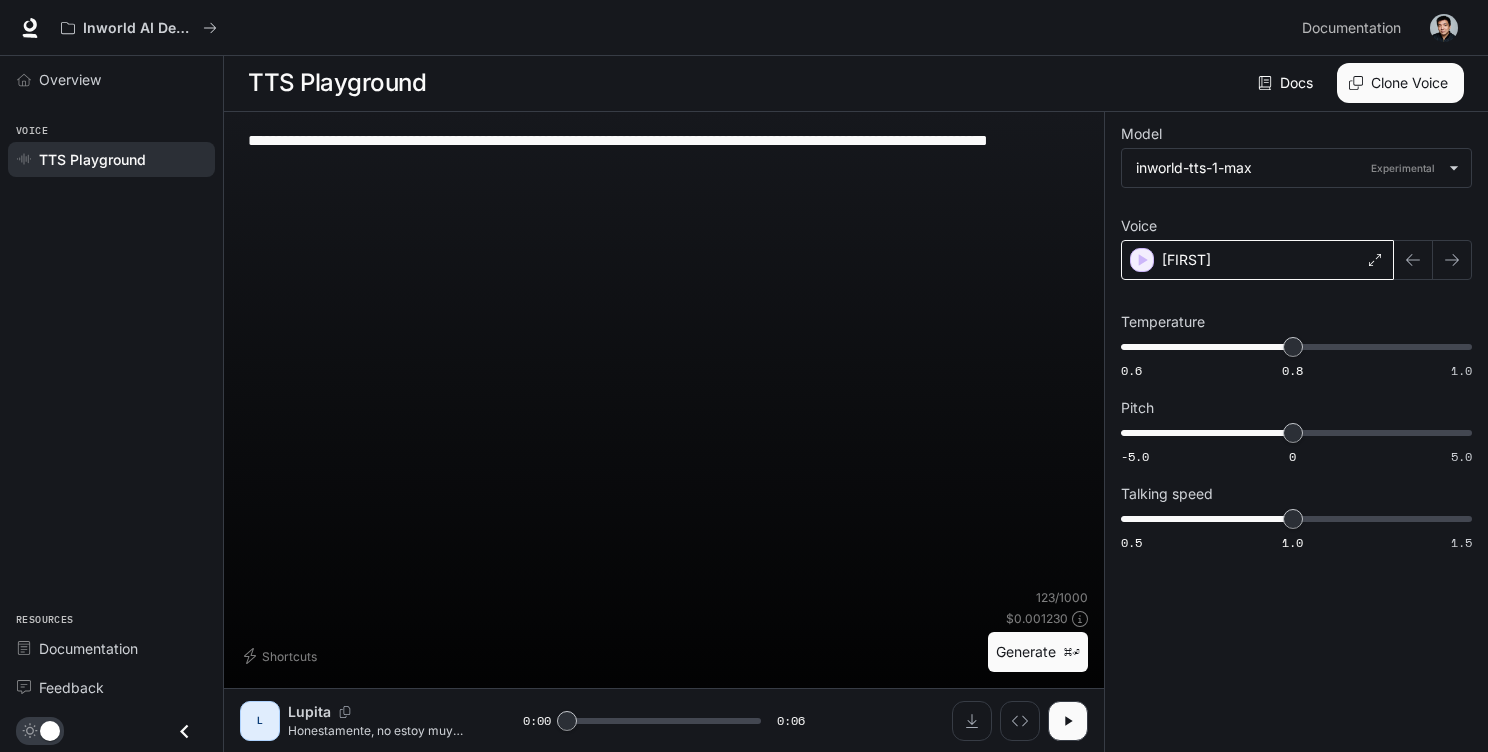 click on "[FIRST]" at bounding box center [1257, 260] 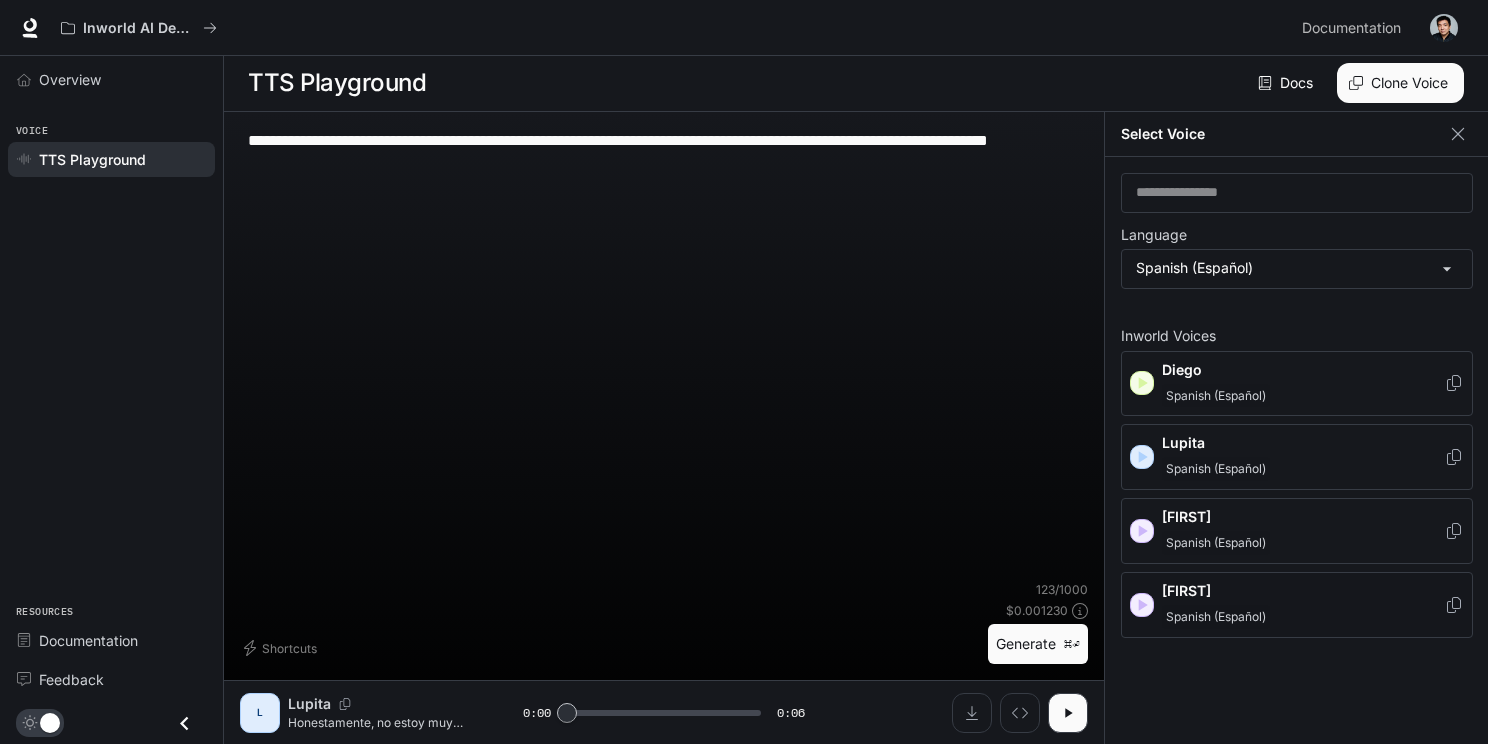 click on "[FIRST] Spanish (Español)" at bounding box center [1297, 605] 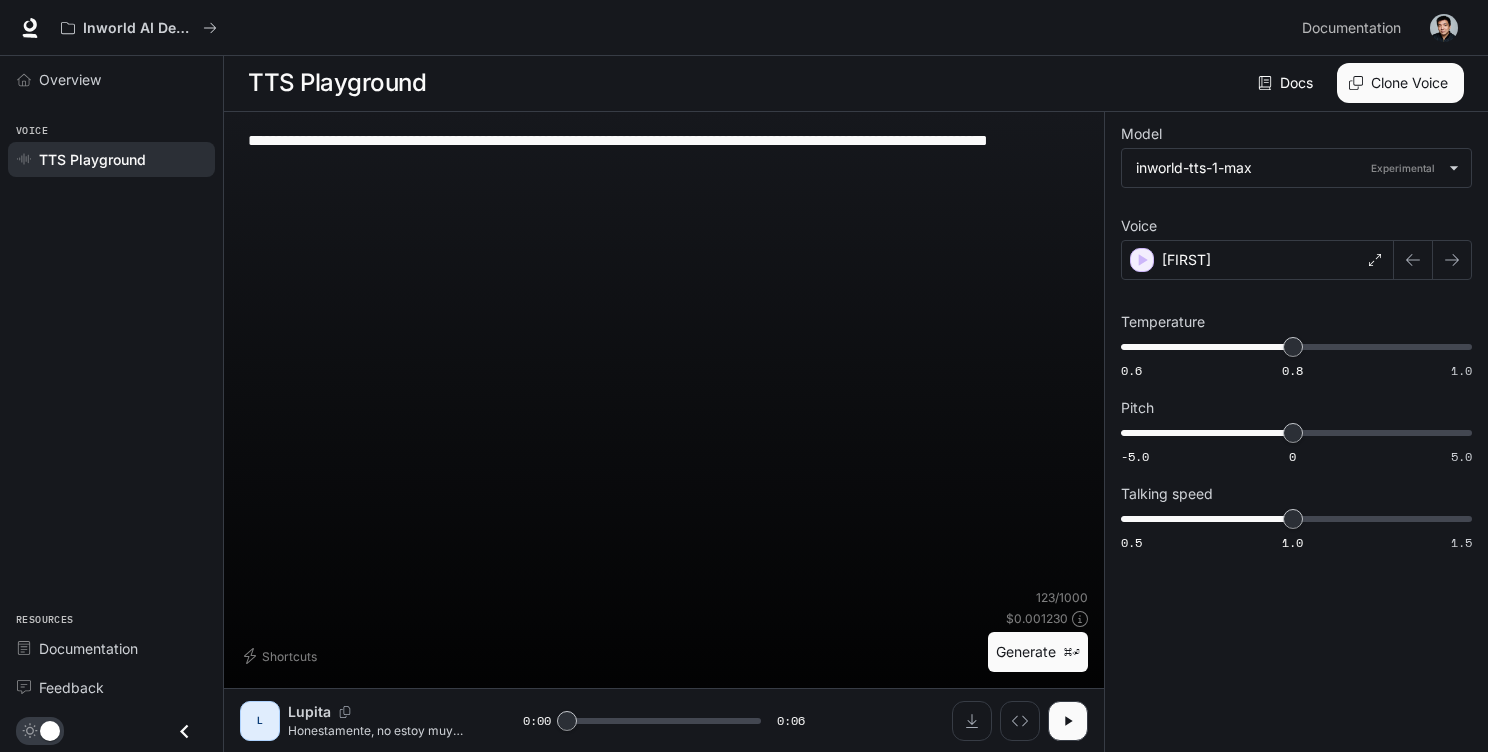 click on "**********" at bounding box center [1296, 341] 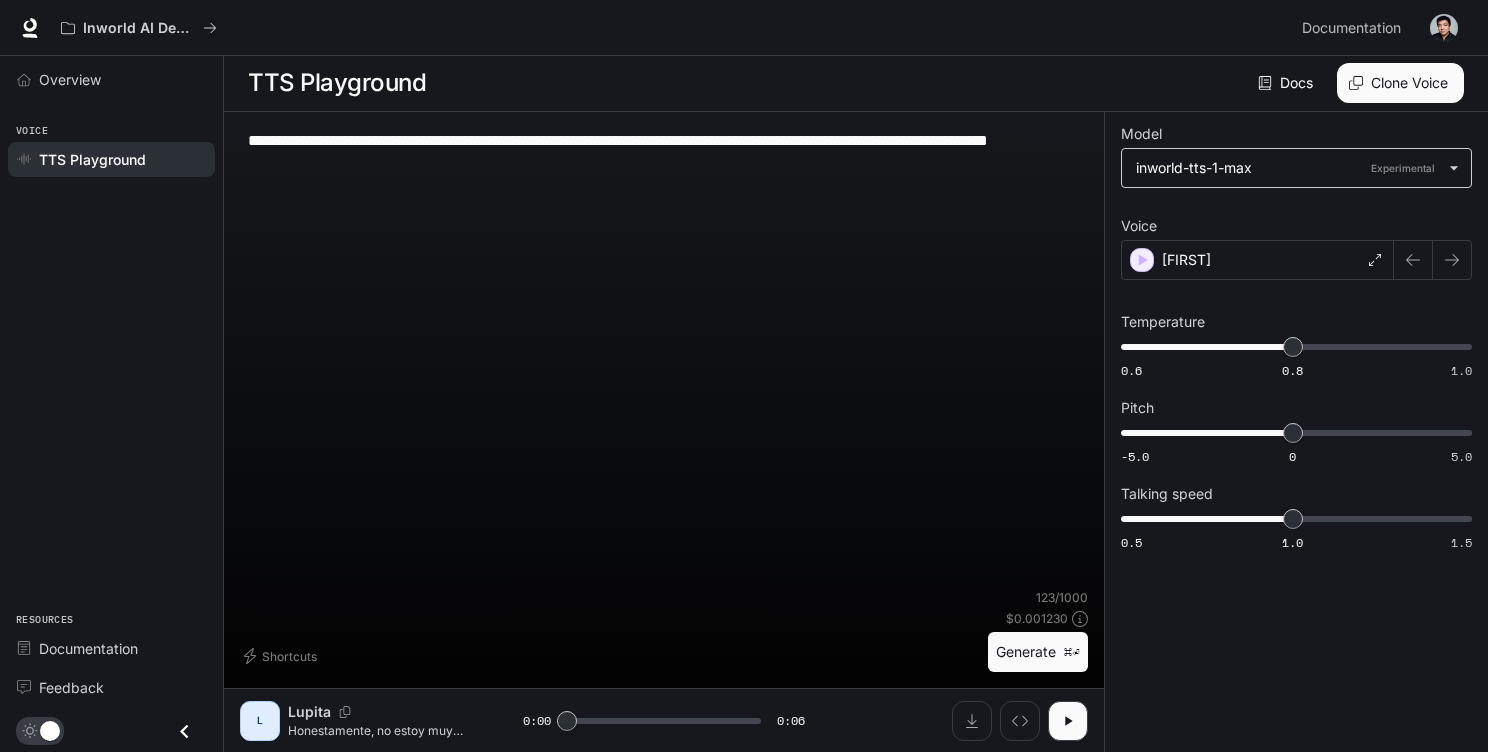 click on "**********" at bounding box center (744, 375) 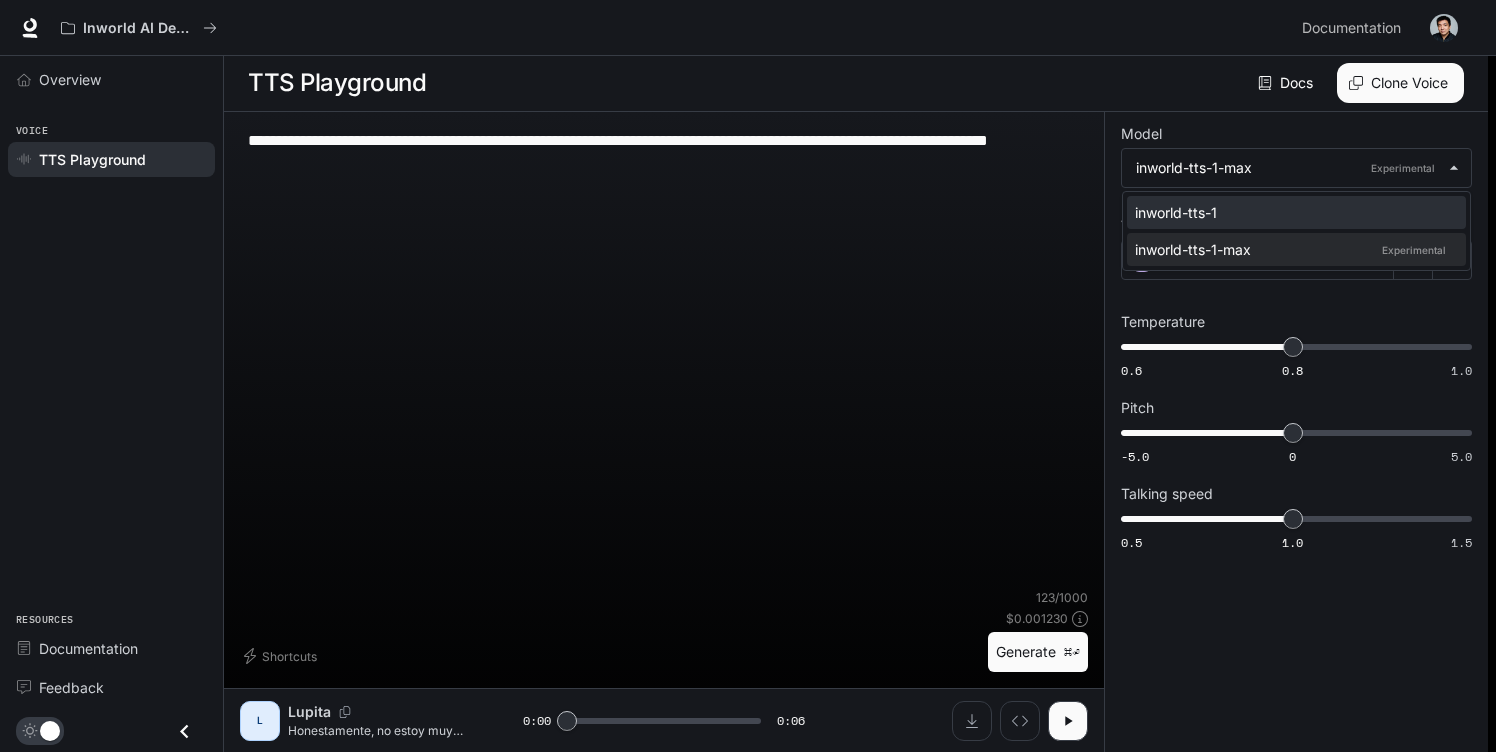 click on "inworld-tts-1" at bounding box center (1292, 212) 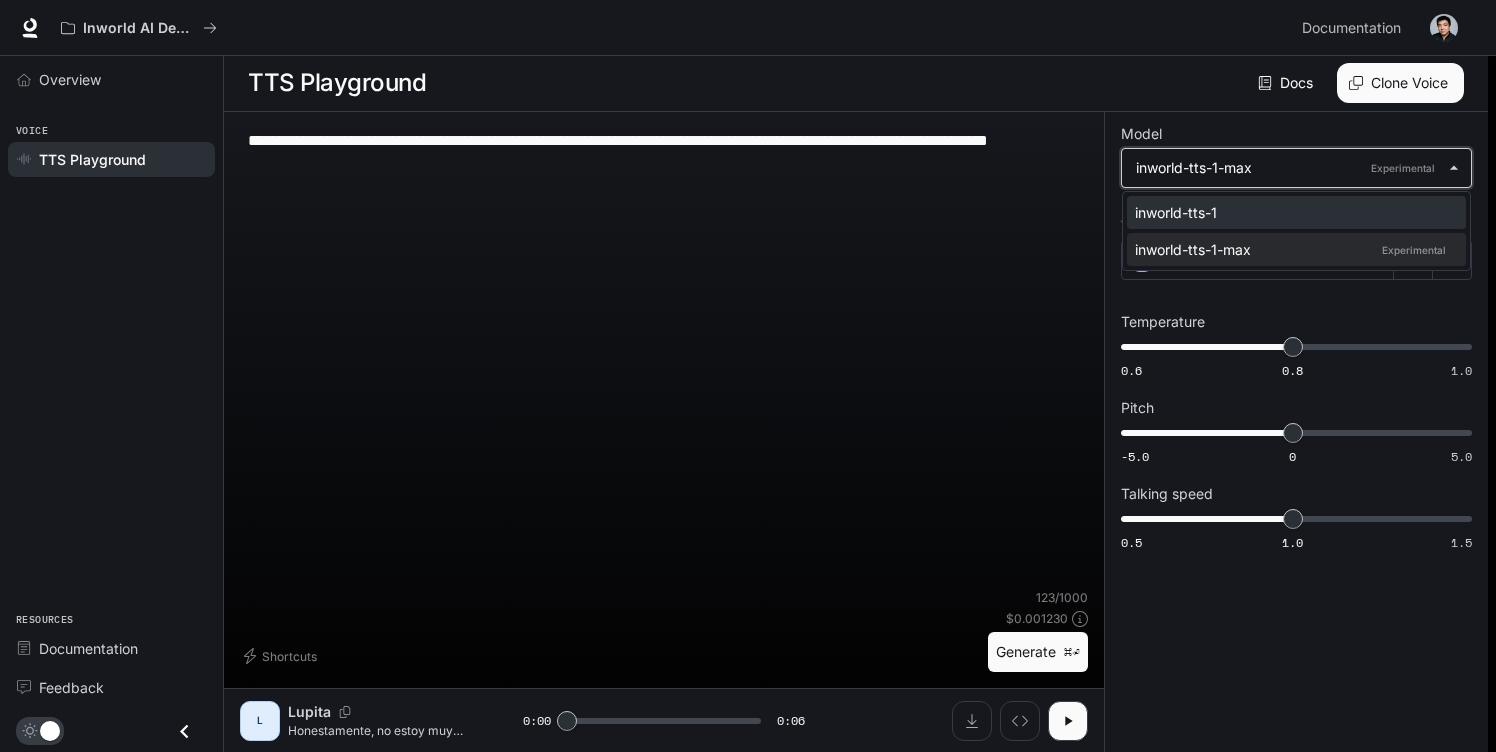 type on "**********" 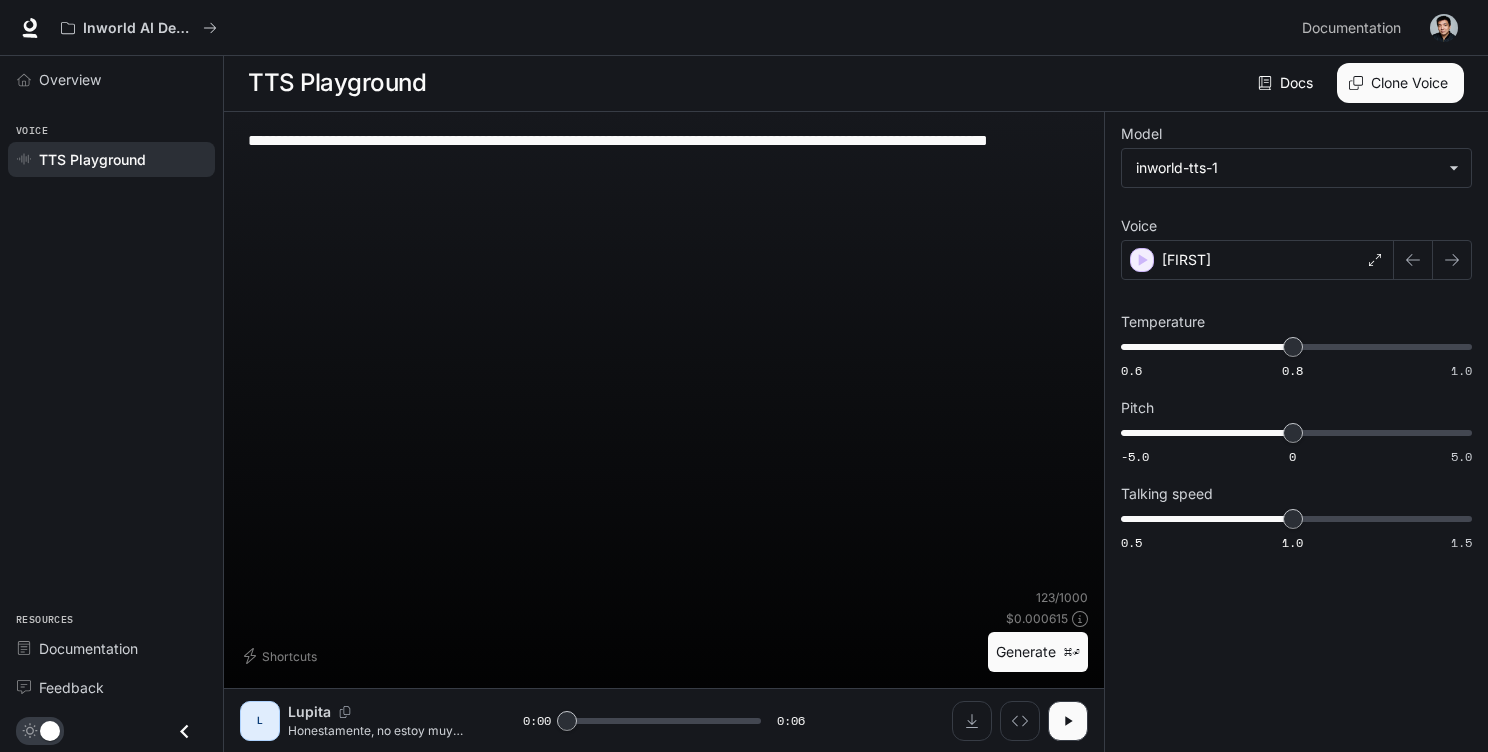 click on "Clone Voice" at bounding box center (1400, 83) 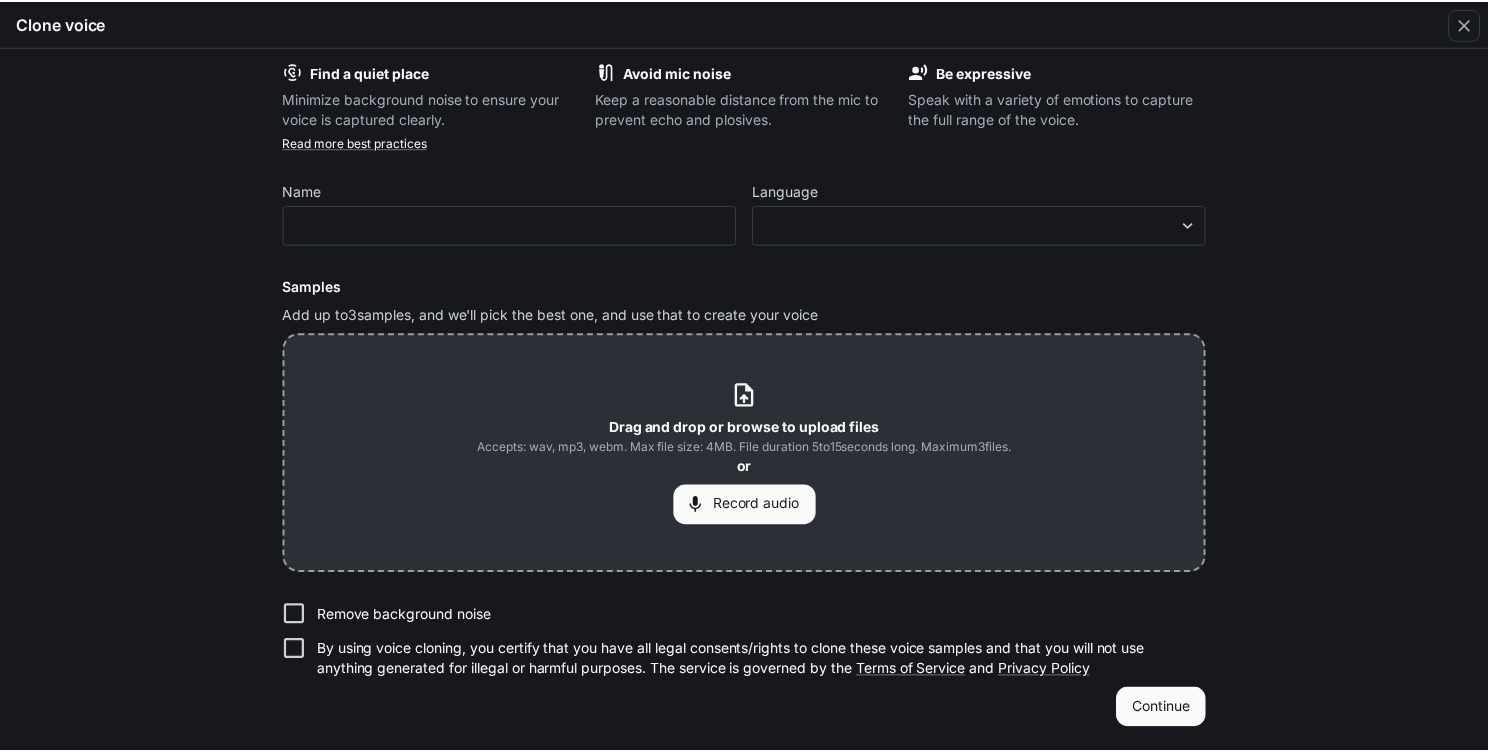 scroll, scrollTop: 0, scrollLeft: 0, axis: both 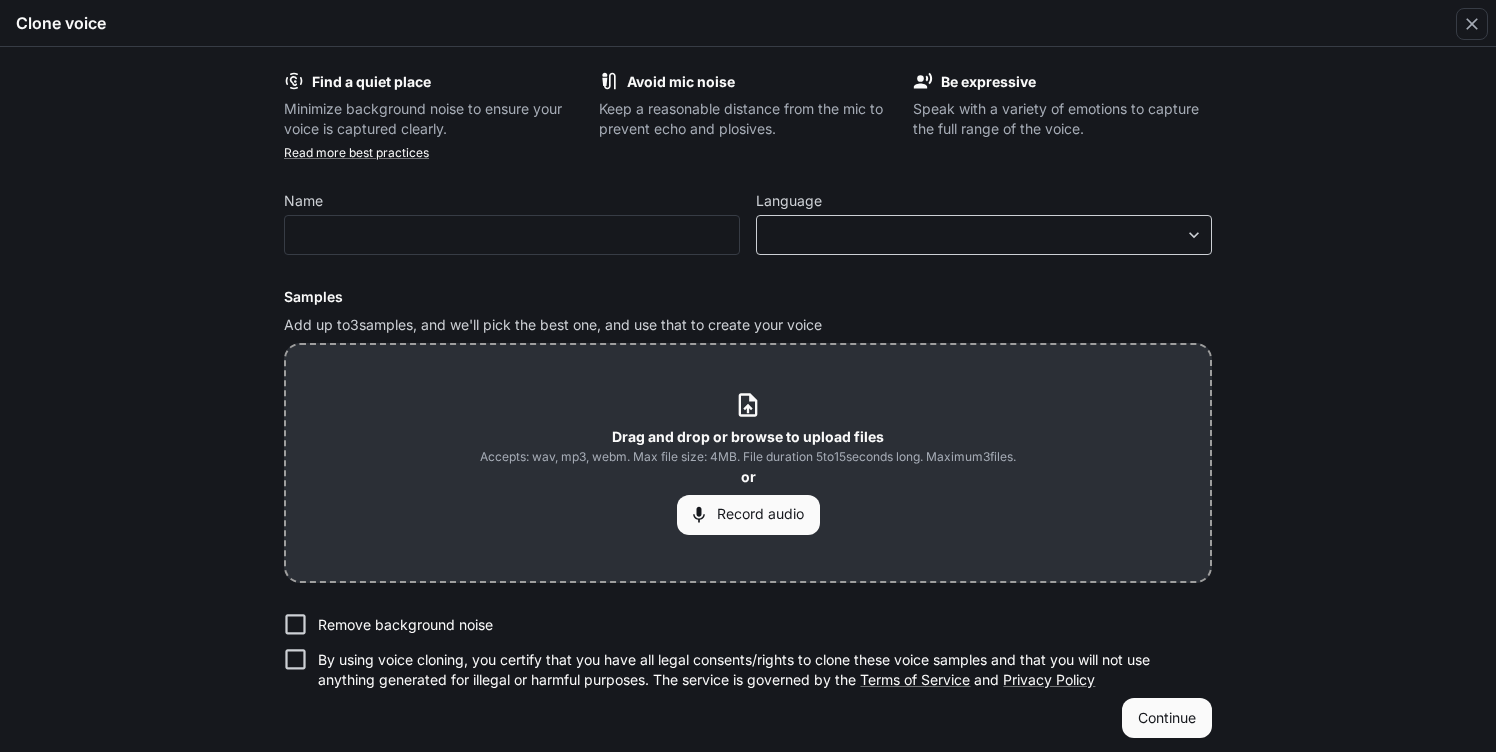 click on "​ ​" at bounding box center [984, 235] 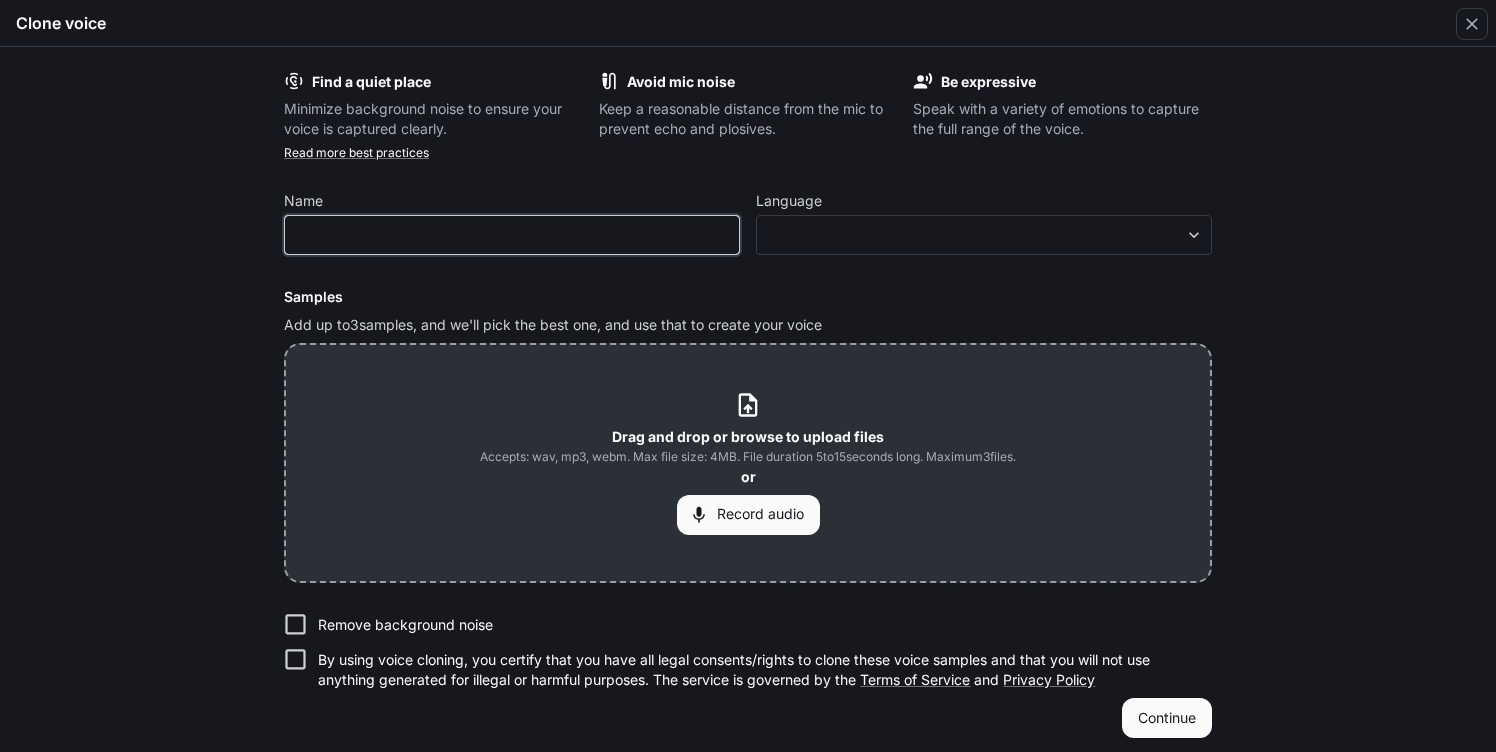 click at bounding box center [512, 235] 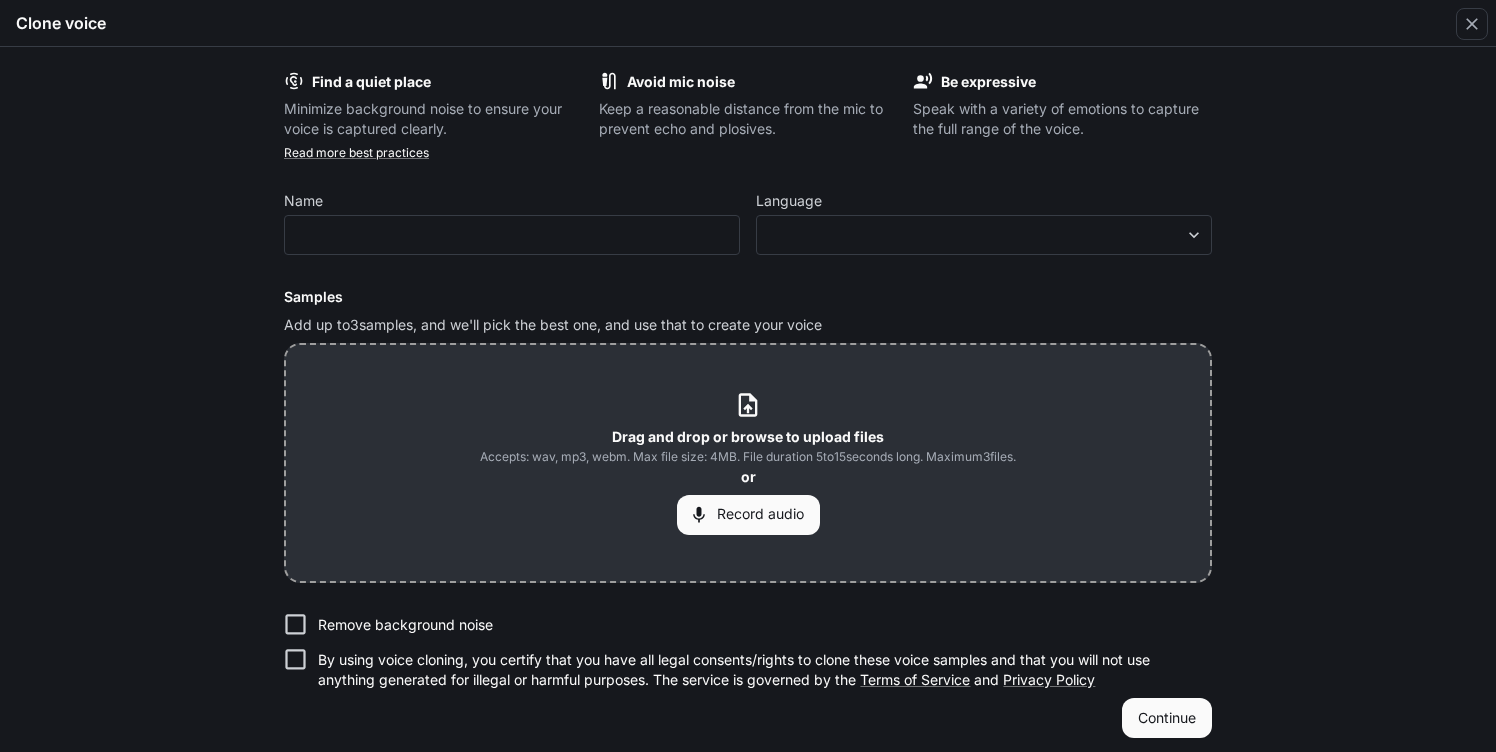 click on "Drag and drop or browse to upload files Accepts: wav, mp3, webm. Max file size: 4MB. File duration   5  to  15  seconds long. Maximum  3  files. or Record audio" at bounding box center (748, 463) 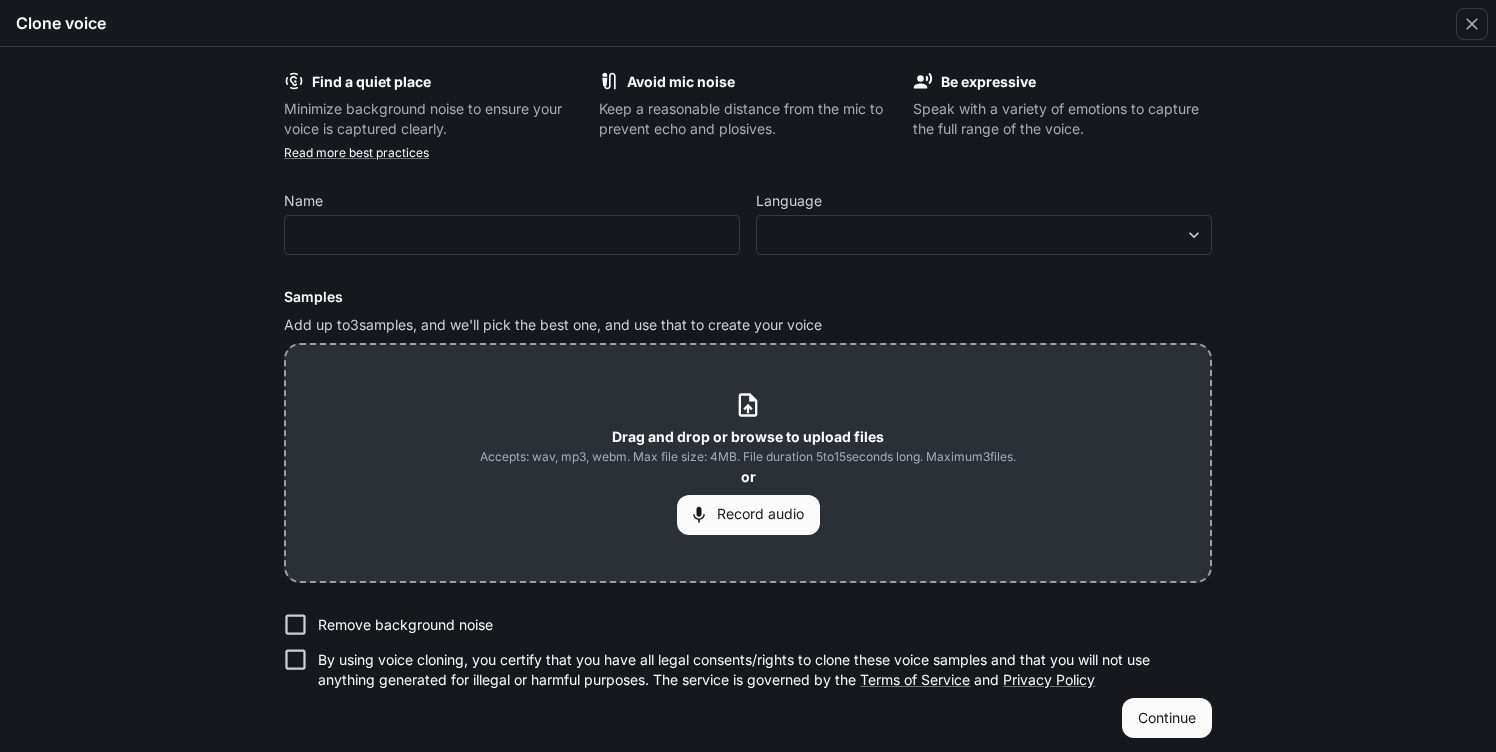 click on "Language" at bounding box center (984, 205) 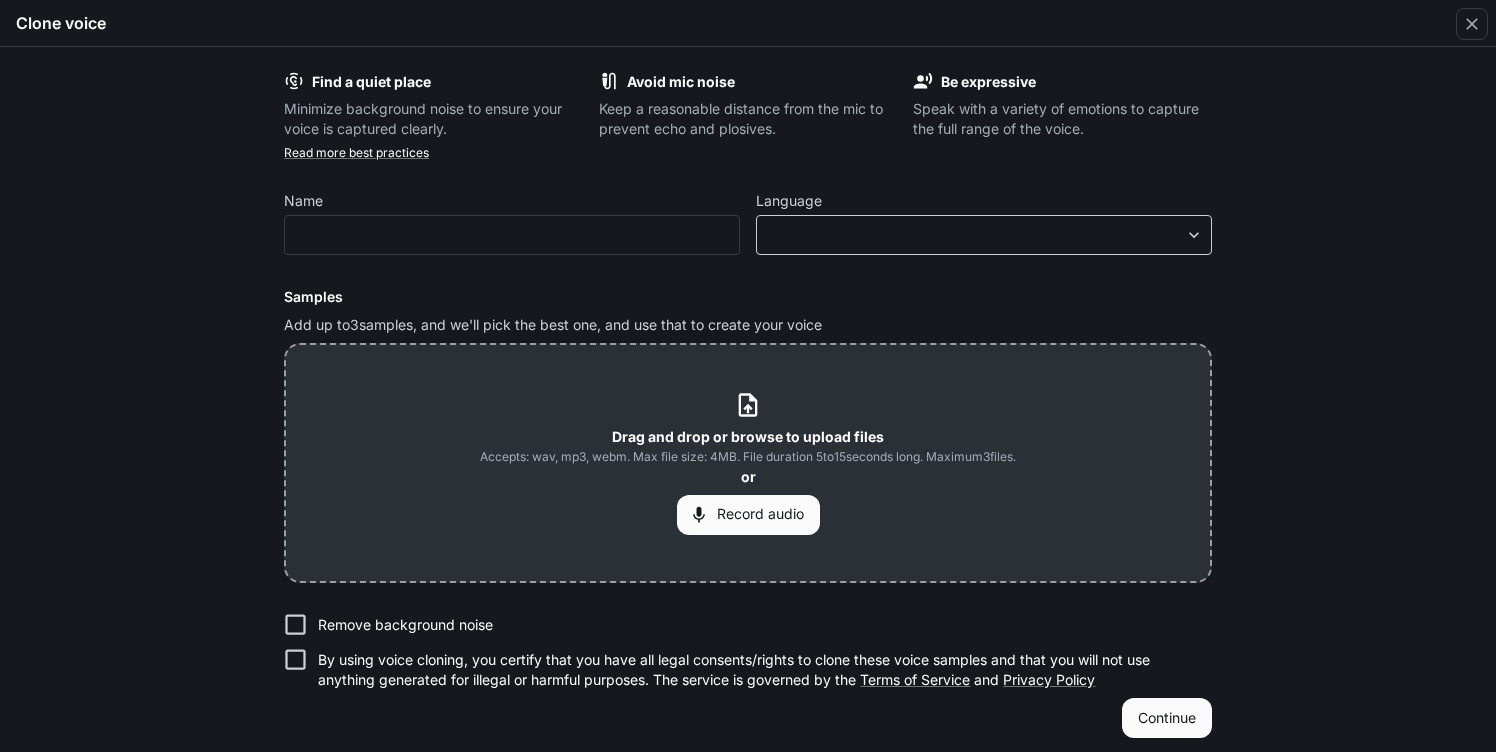 click on "**********" at bounding box center (748, 375) 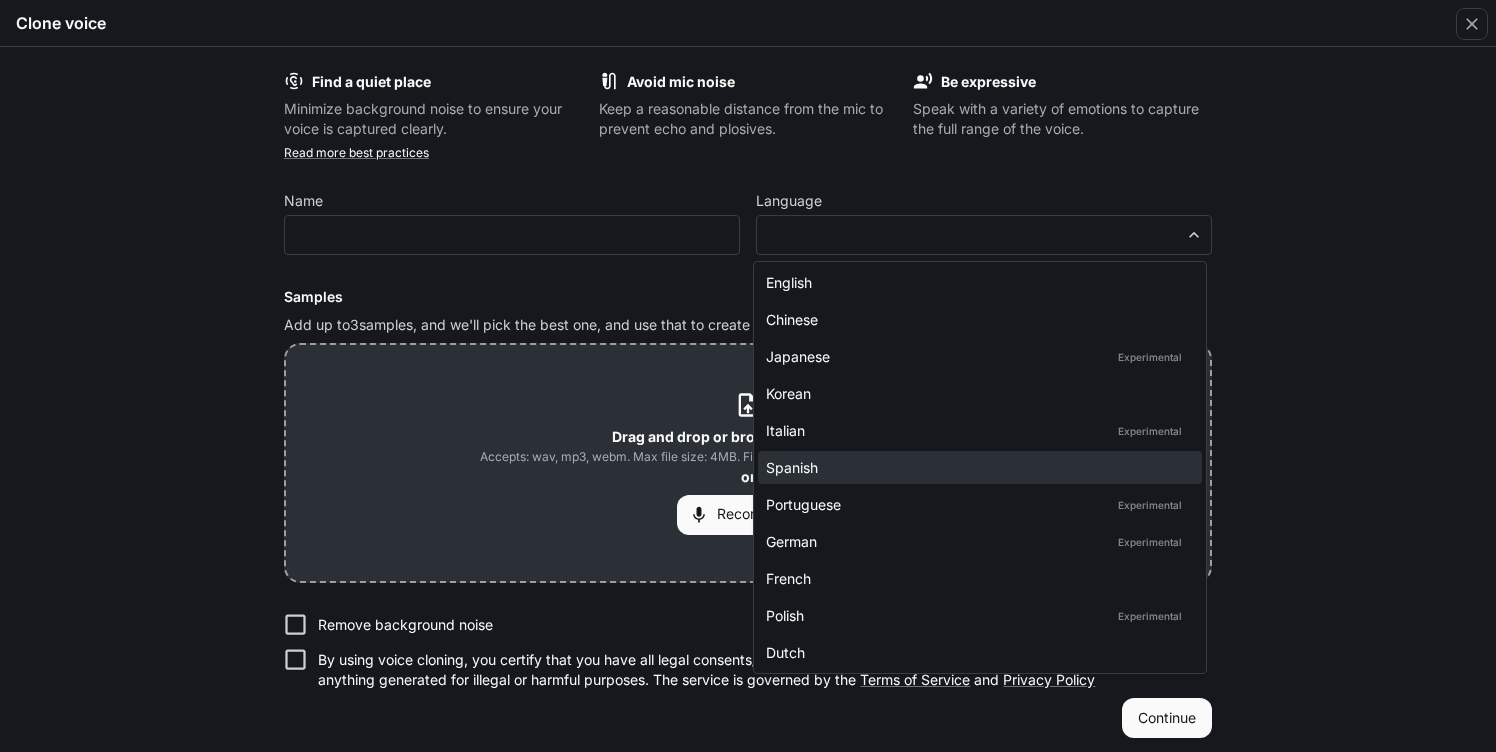 click on "Spanish" at bounding box center [976, 467] 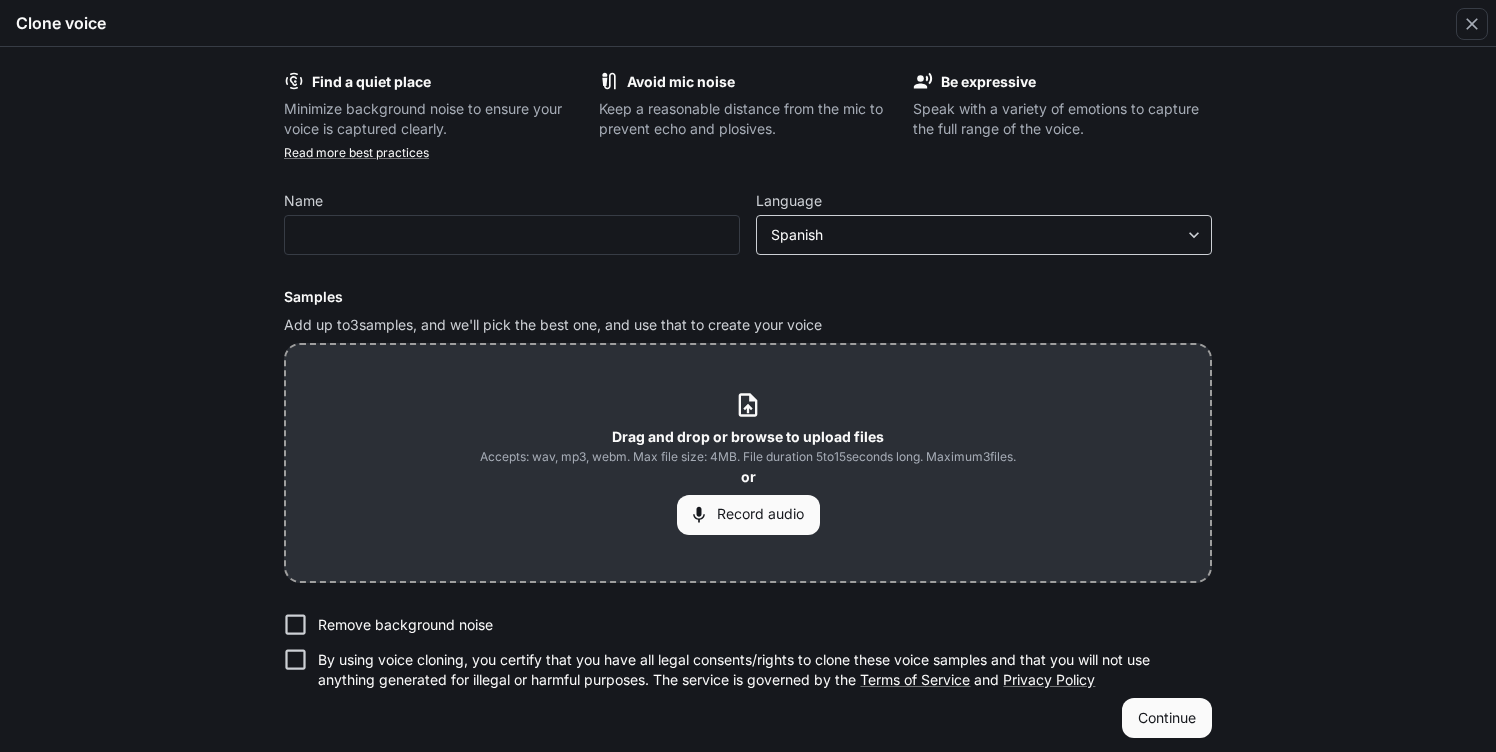 click on "Spanish [LANGUAGE]" at bounding box center (984, 235) 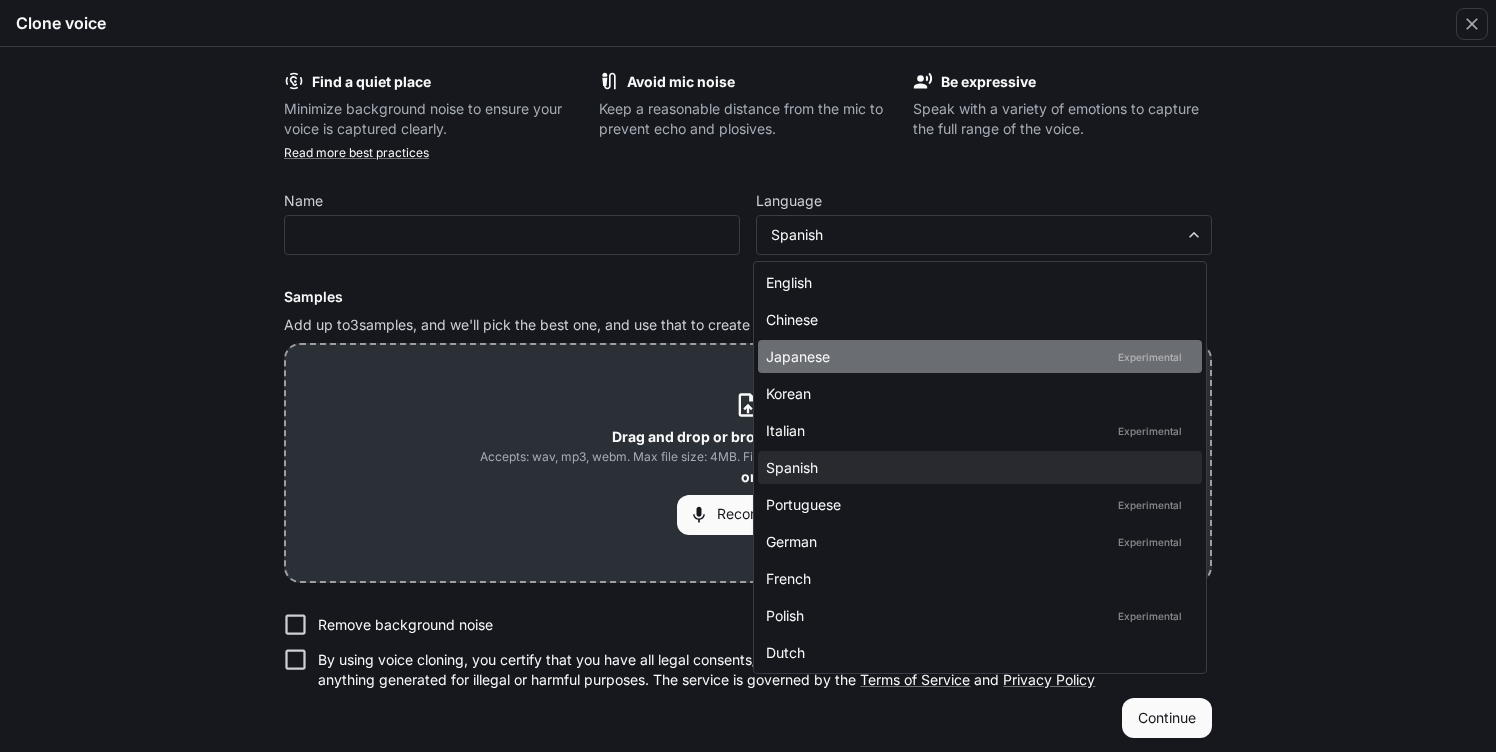 click on "Japanese Experimental" at bounding box center (976, 356) 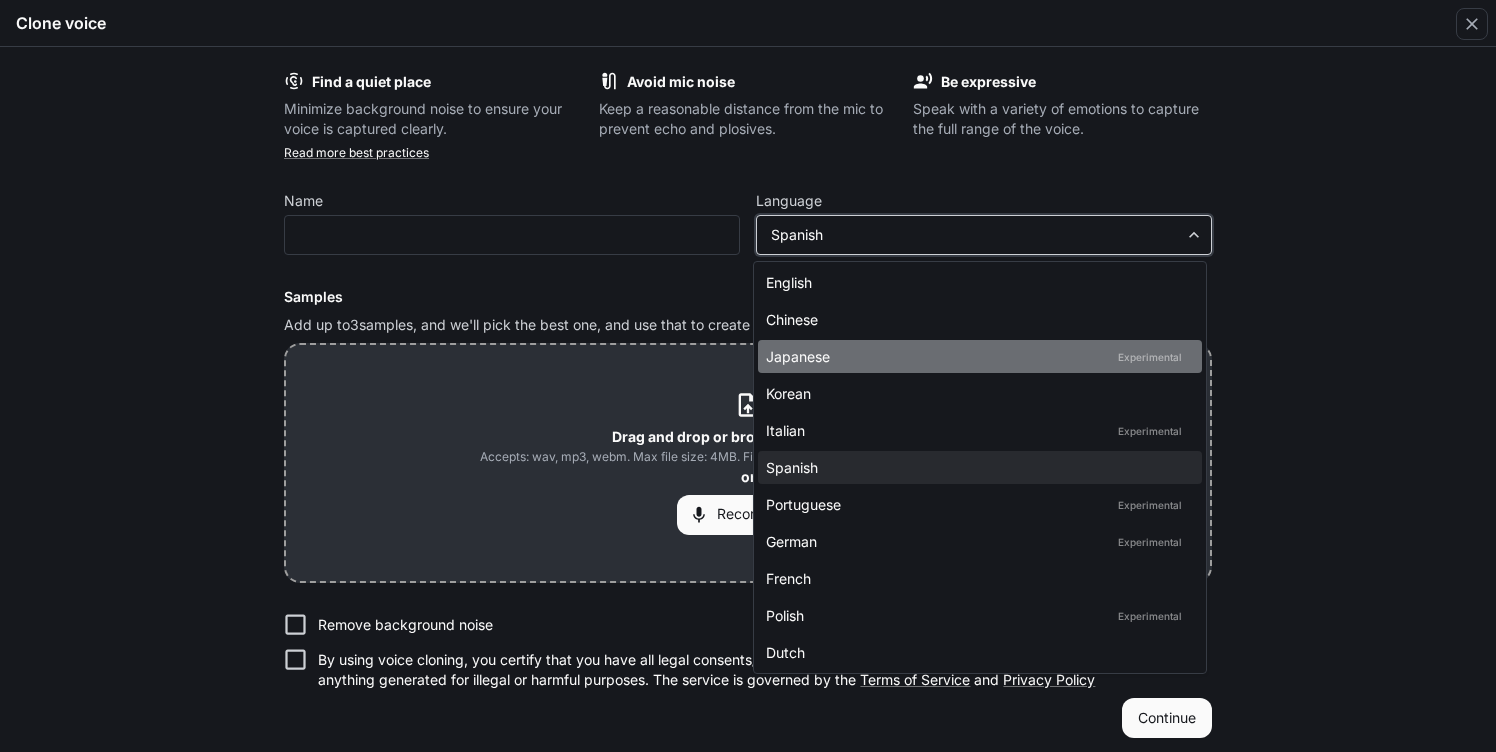 type on "*****" 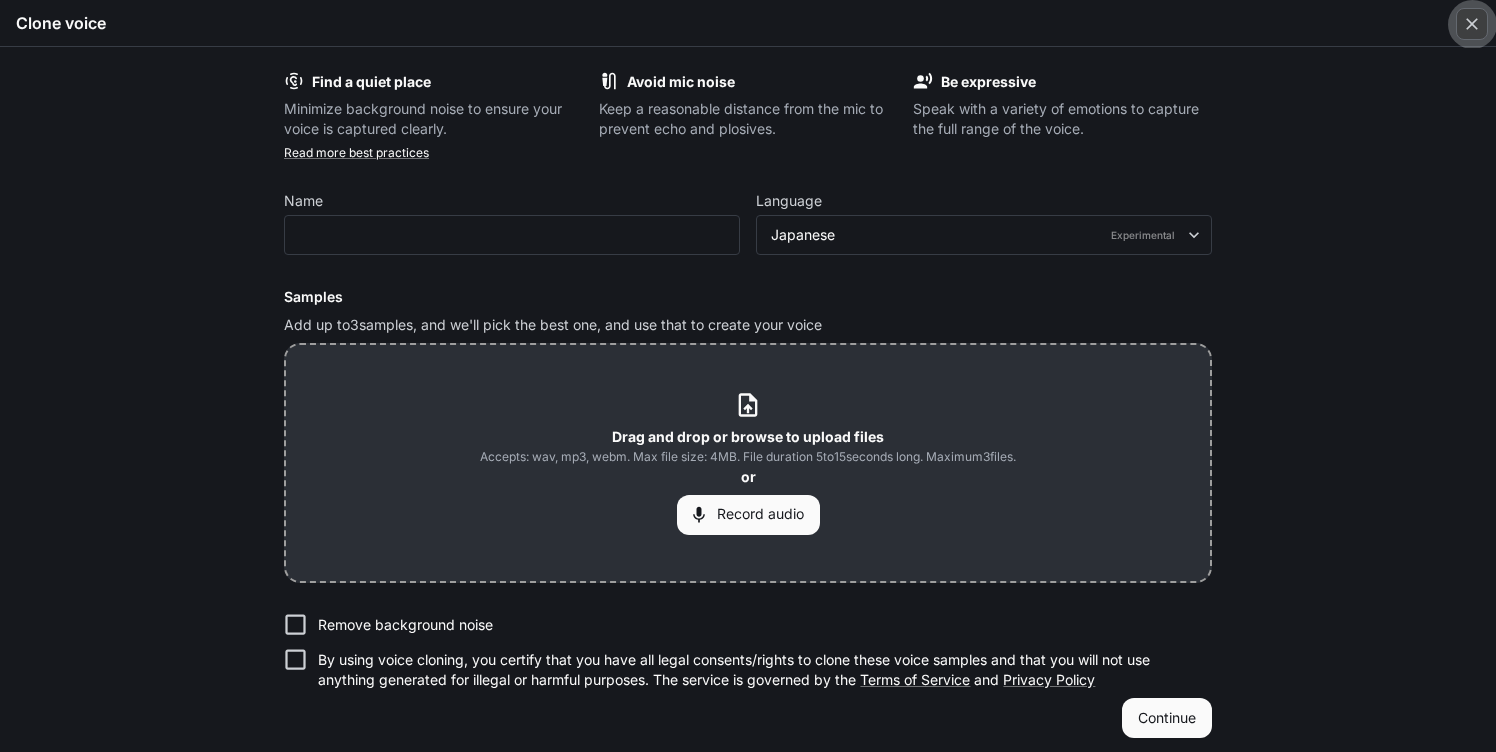 click at bounding box center [1472, 24] 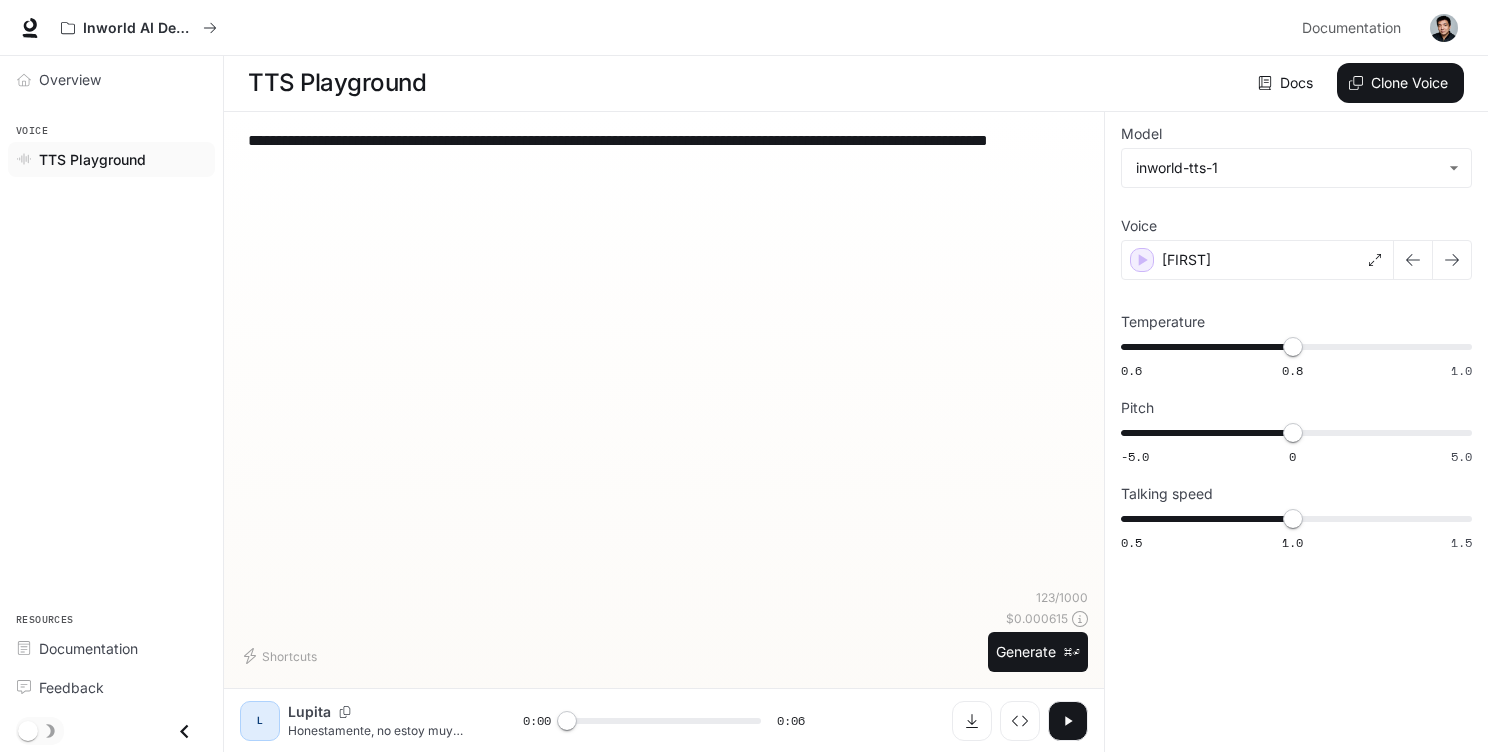 click on "Docs" at bounding box center (1287, 83) 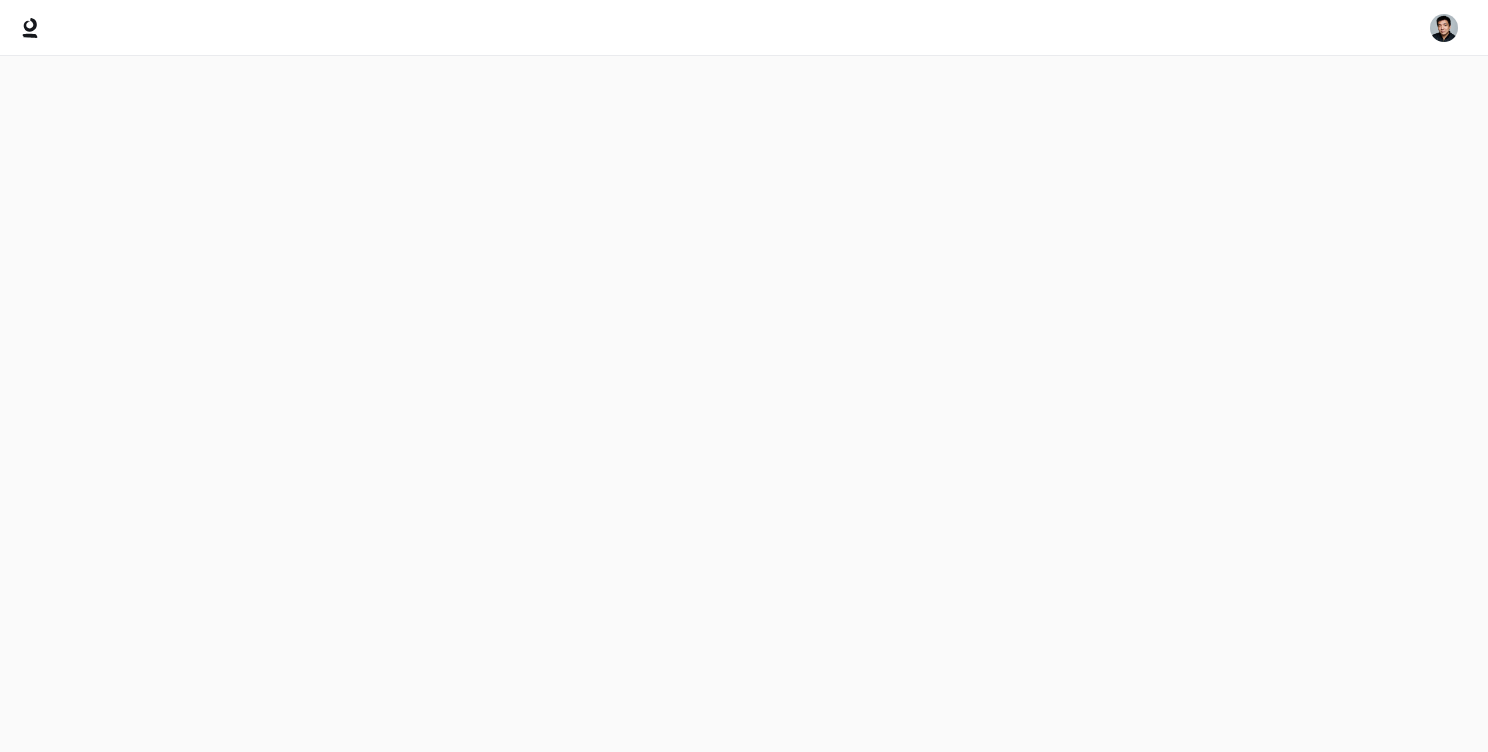 scroll, scrollTop: 0, scrollLeft: 0, axis: both 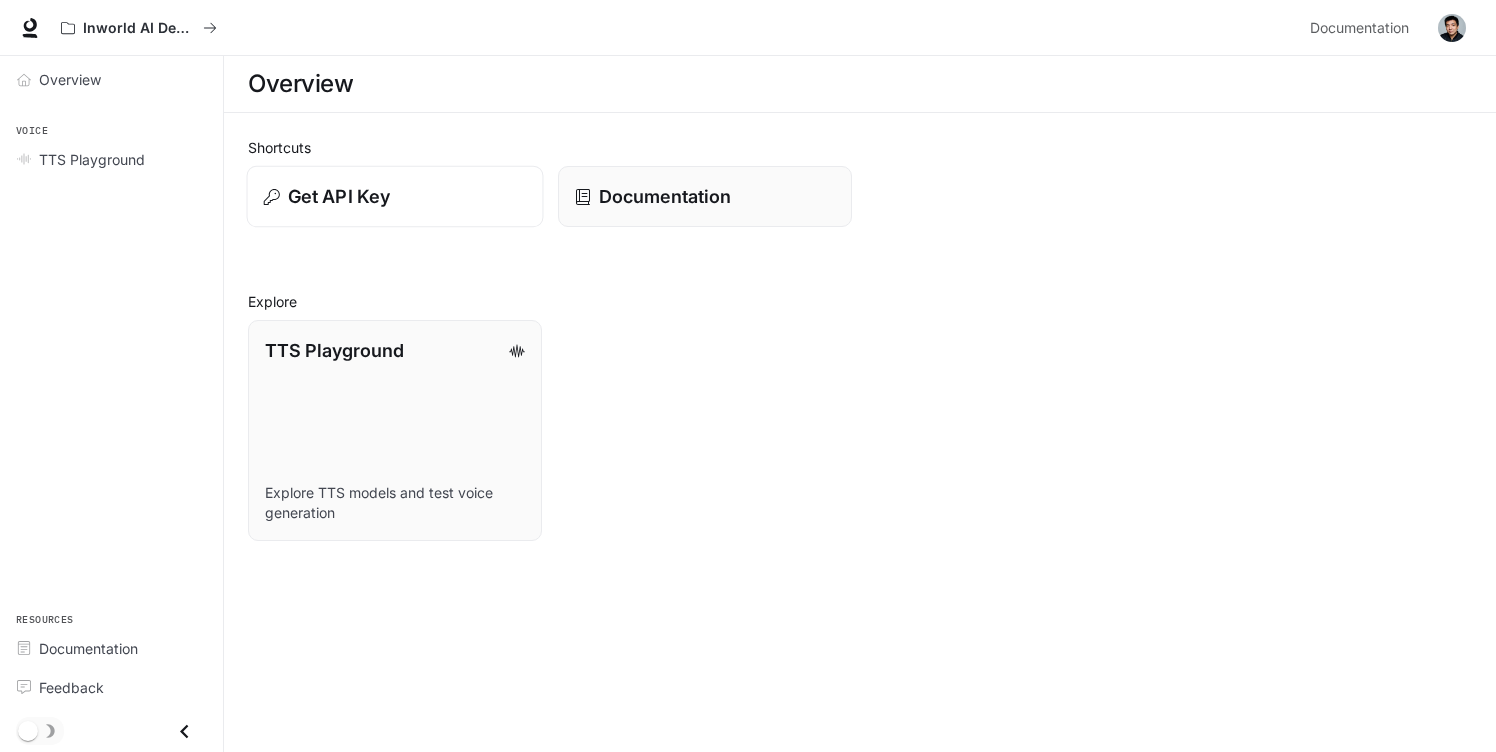 click on "Get API Key" at bounding box center (395, 197) 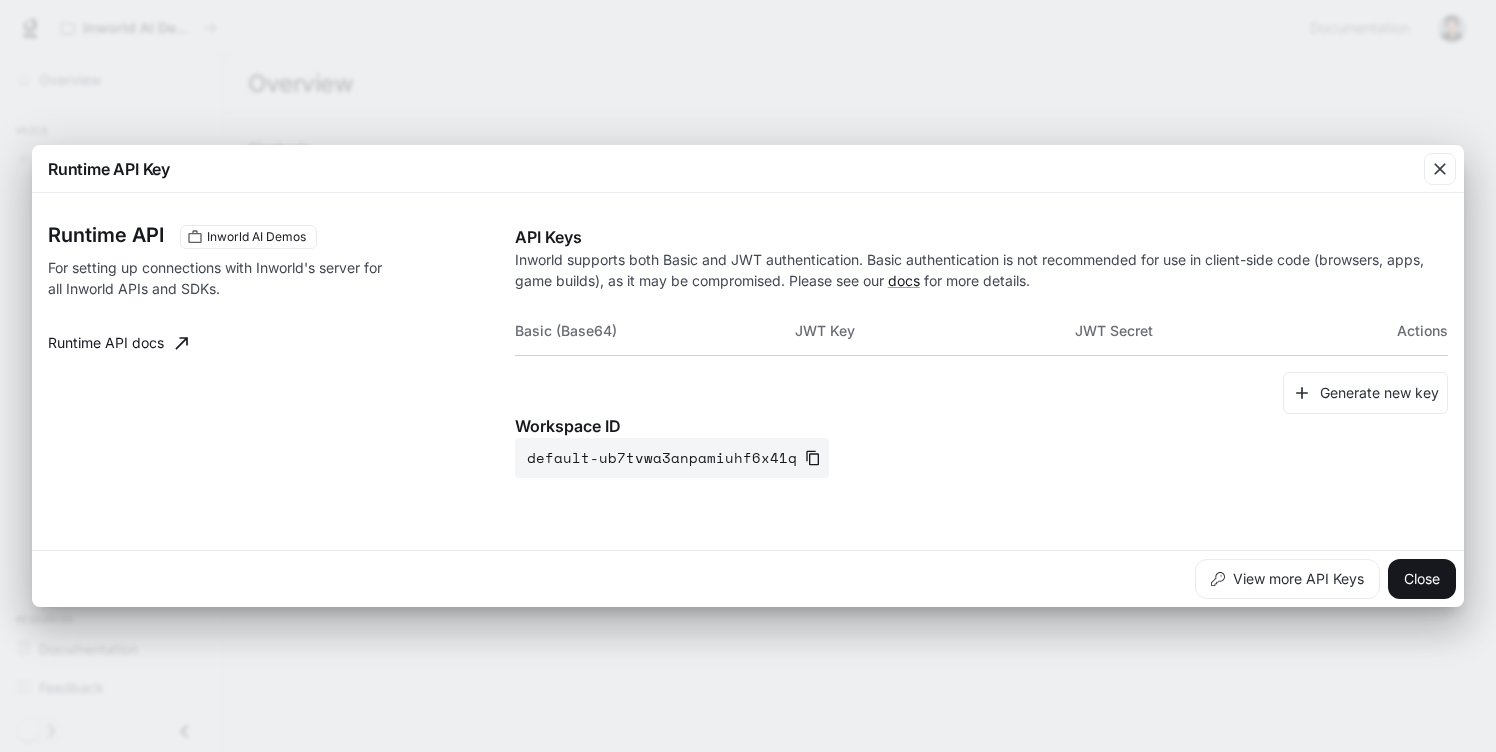 click on "Runtime API Key Runtime API Inworld AI Demos For setting up connections with Inworld's server for all Inworld APIs and SDKs. Runtime API docs API Keys Inworld supports both Basic and JWT authentication. Basic authentication is not recommended for use in client-side code (browsers, apps, game builds), as it may be compromised. Please see our   docs   for more details. Basic (Base64) JWT Key JWT Secret Actions Generate new key Workspace ID default-ub7tvwa3anpamiuhf6x41q  View more API Keys Close" at bounding box center [748, 376] 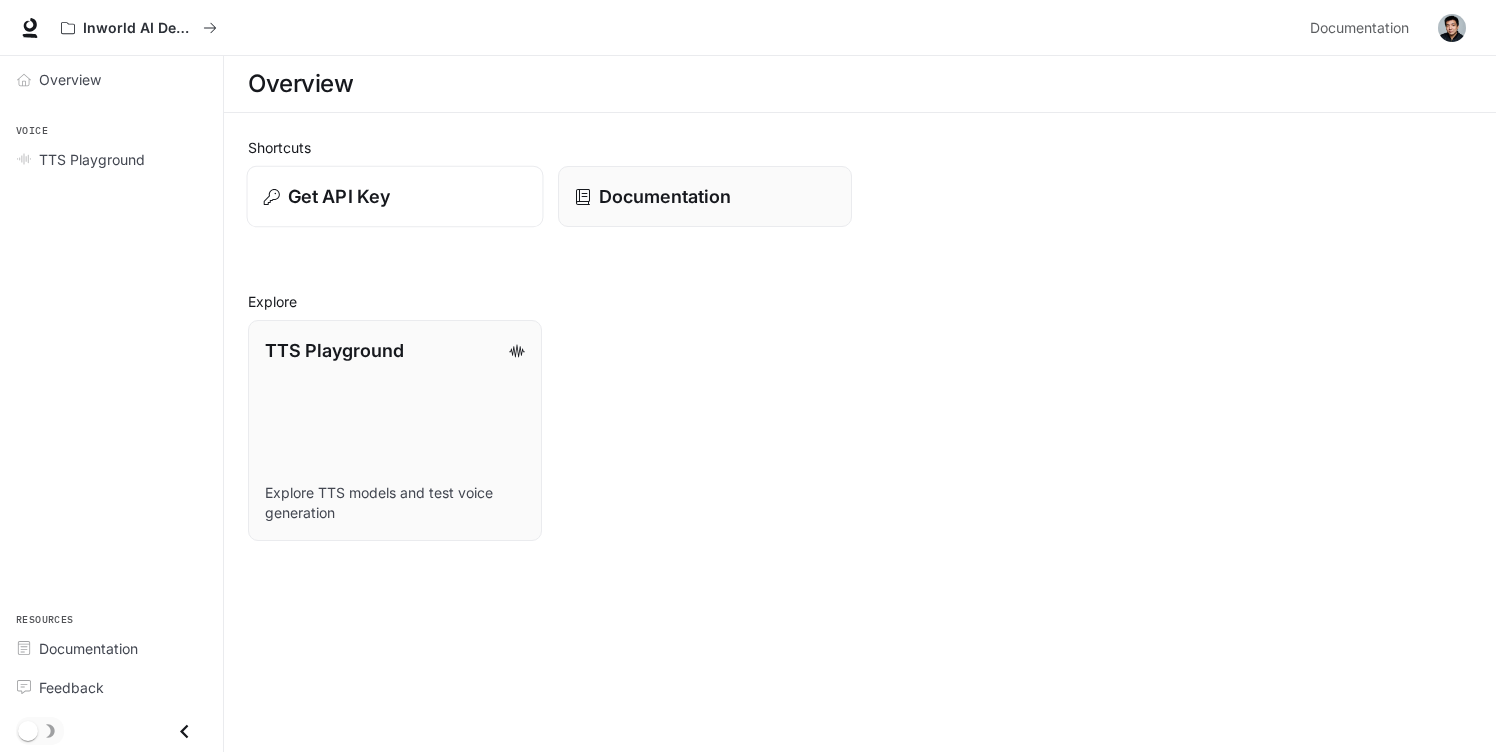 click on "Get API Key" at bounding box center [395, 197] 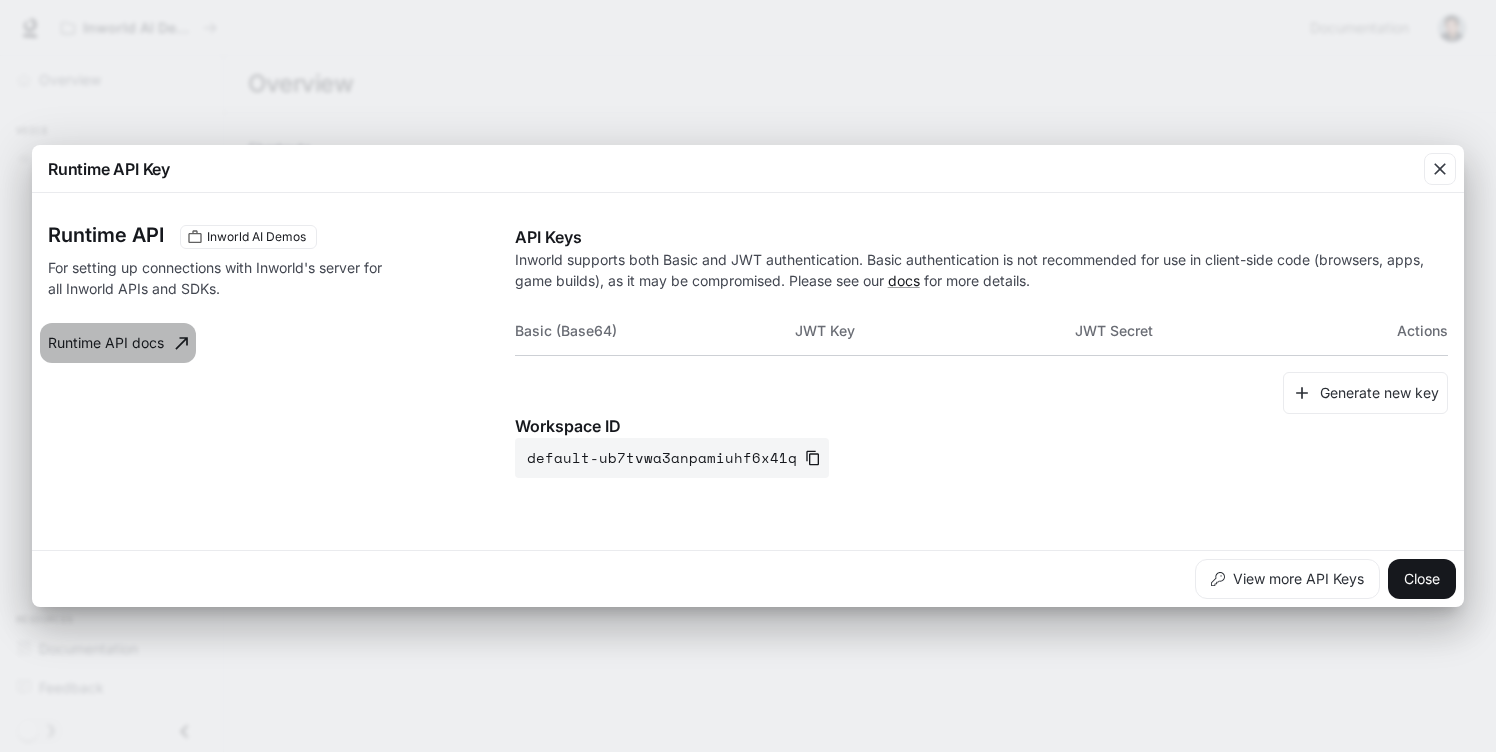 click on "Runtime API docs" at bounding box center (118, 343) 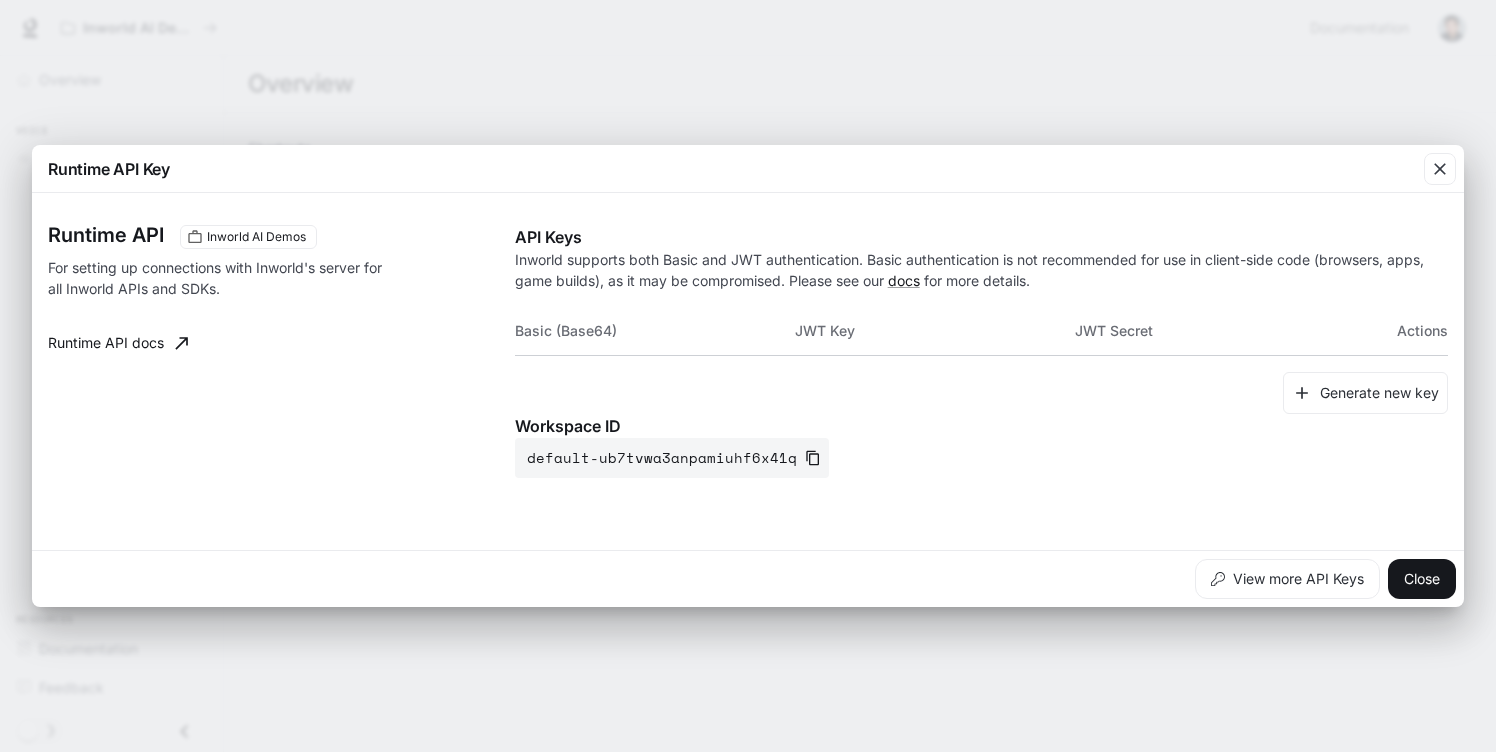 click on "Runtime API Key Runtime API Inworld AI Demos For setting up connections with Inworld's server for all Inworld APIs and SDKs. Runtime API docs API Keys Inworld supports both Basic and JWT authentication. Basic authentication is not recommended for use in client-side code (browsers, apps, game builds), as it may be compromised. Please see our   docs   for more details. Basic (Base64) JWT Key JWT Secret Actions Generate new key Workspace ID default-ub7tvwa3anpamiuhf6x41q  View more API Keys Close" at bounding box center [748, 376] 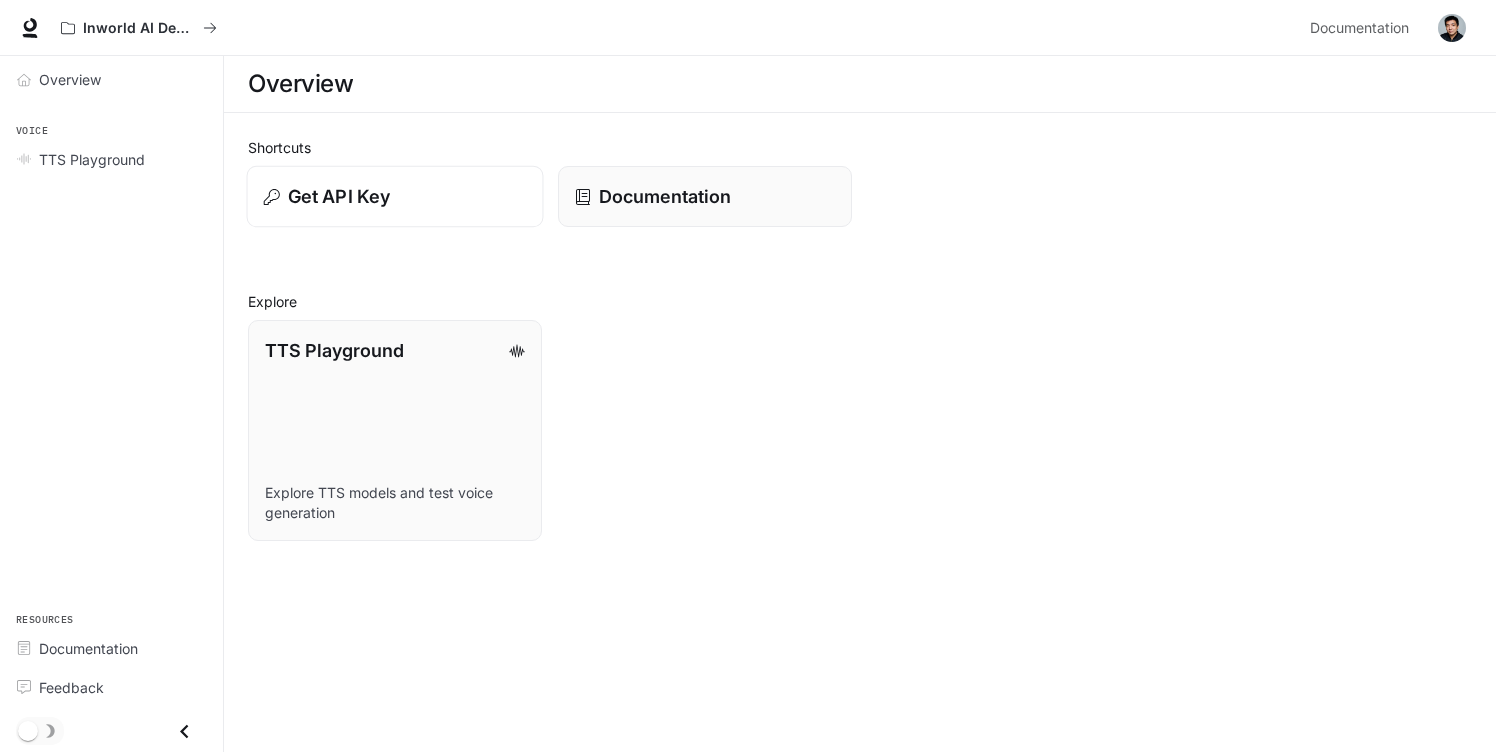 click on "Get API Key" at bounding box center (395, 197) 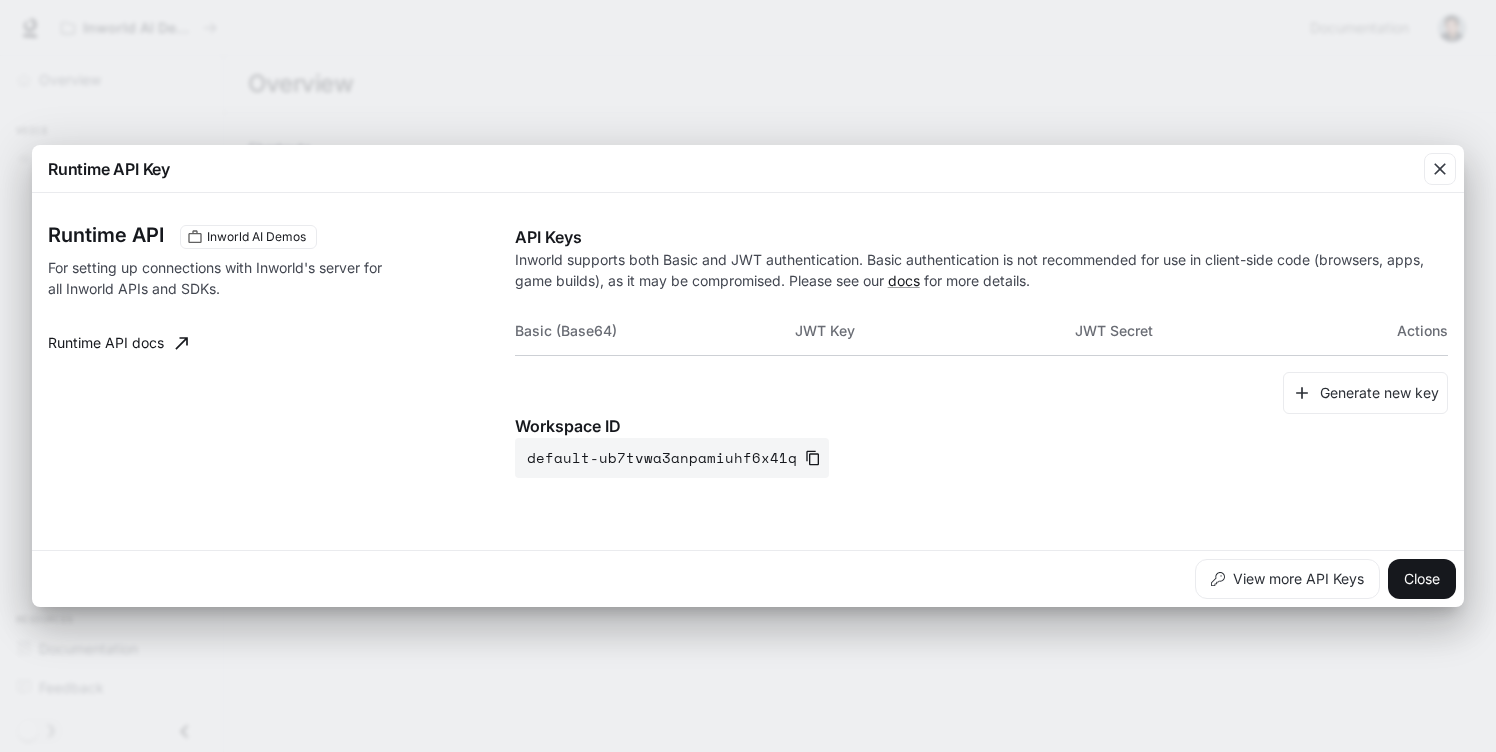 type 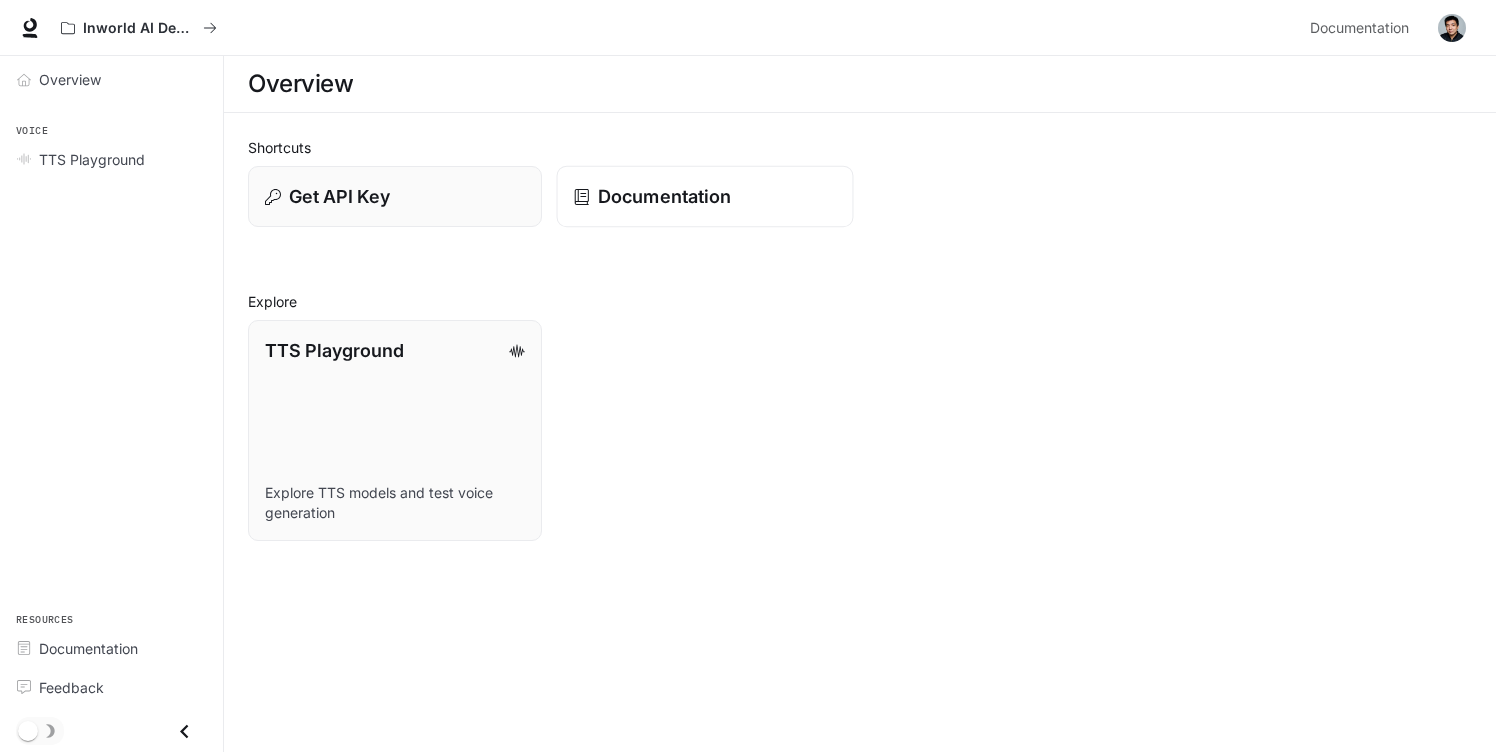 click on "Documentation" at bounding box center (664, 196) 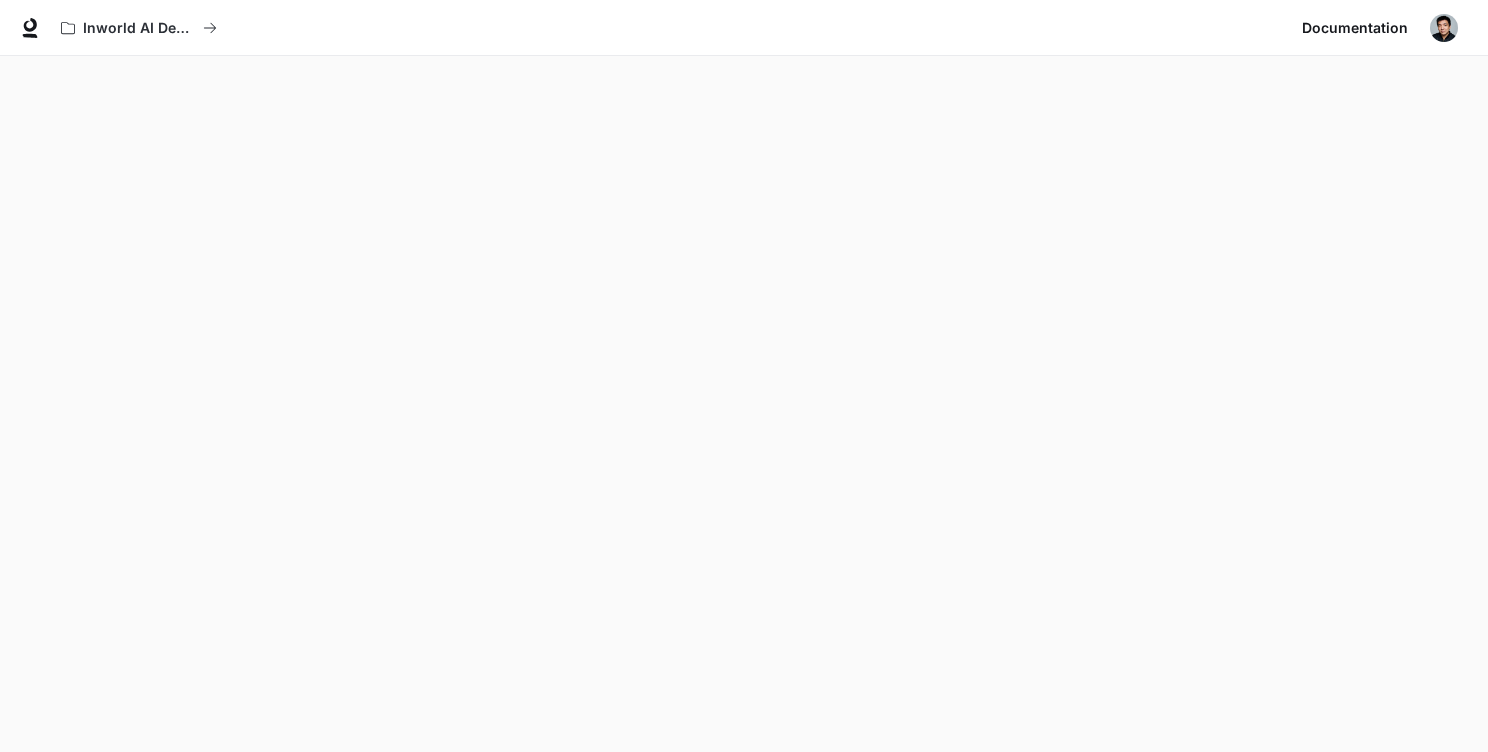 scroll, scrollTop: 62, scrollLeft: 0, axis: vertical 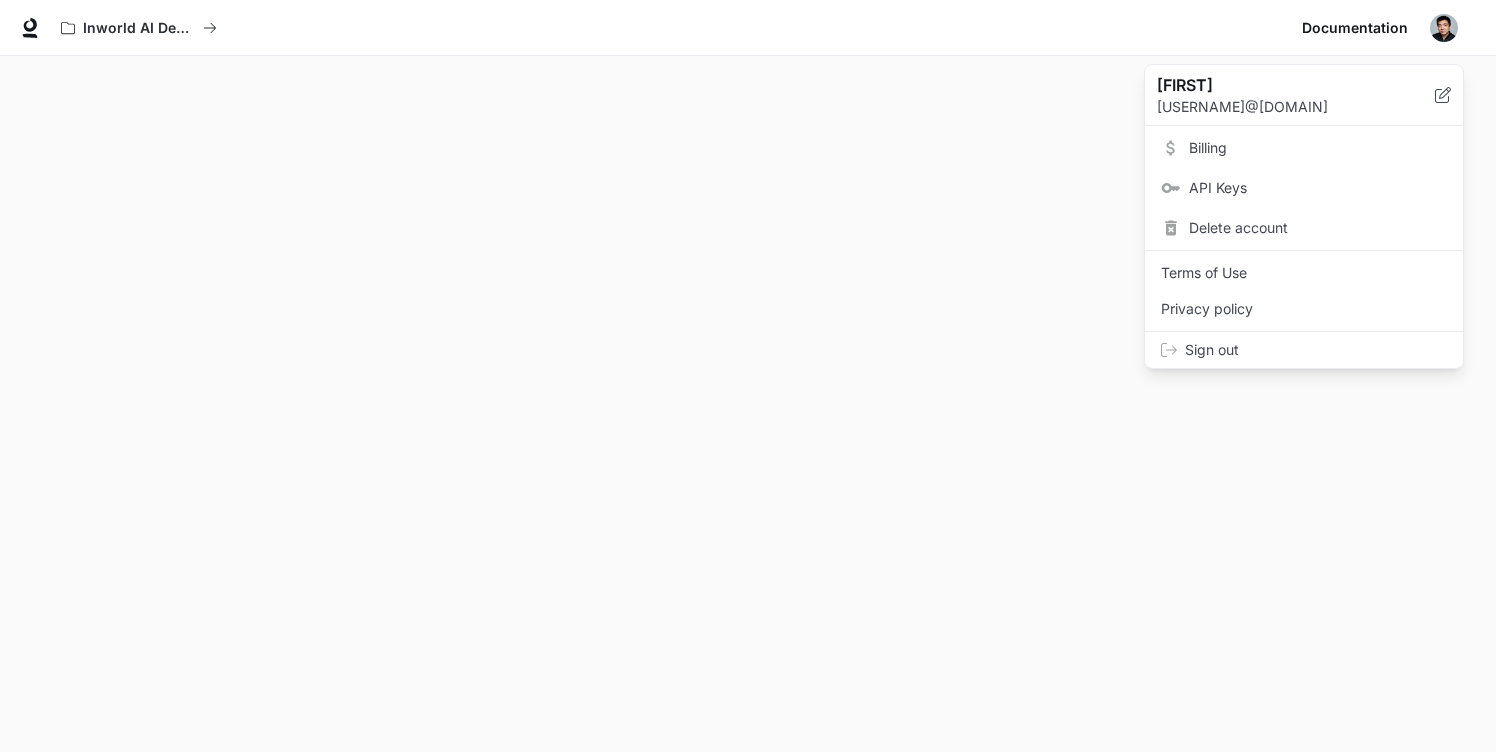 click on "Billing" at bounding box center [1318, 148] 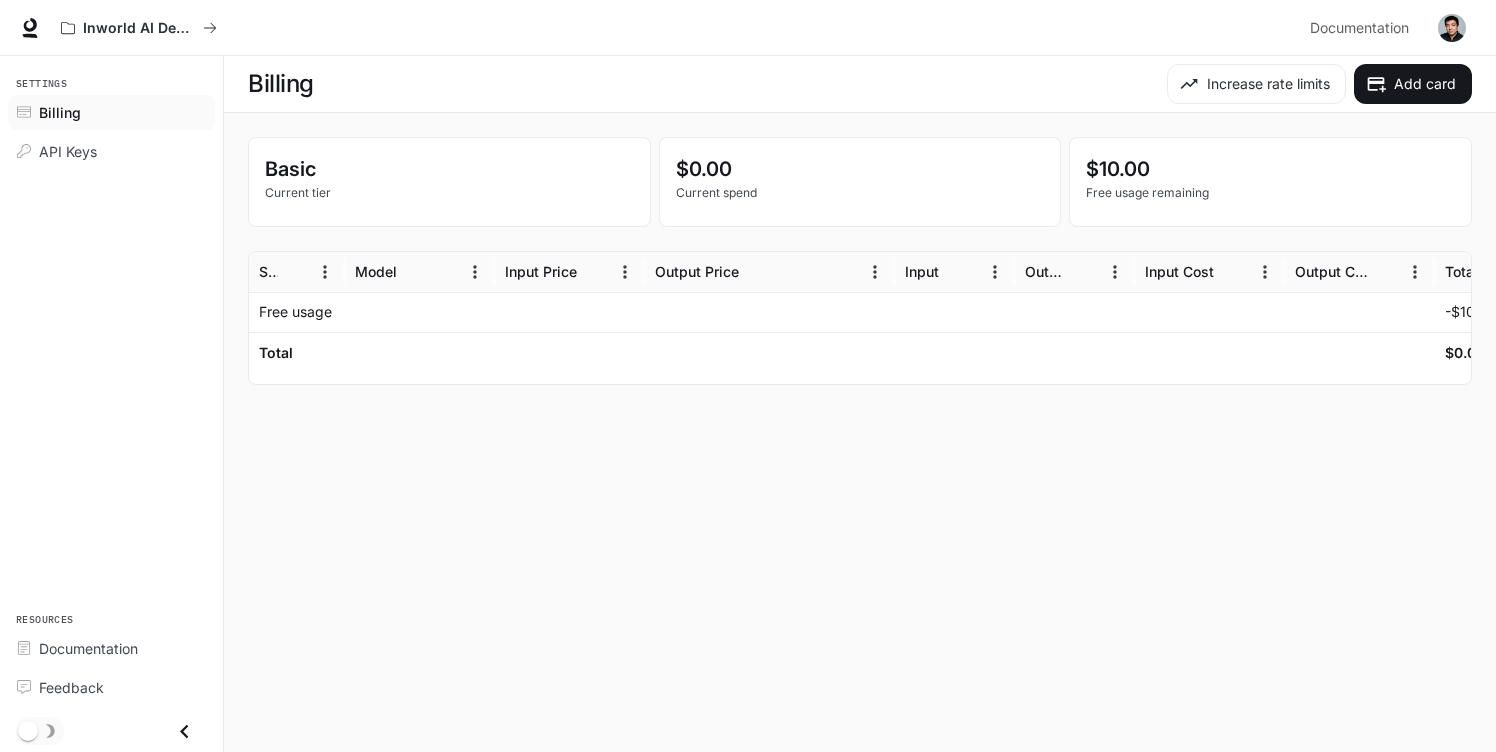 click on "Settings Billing API Keys Resources Documentation Feedback" at bounding box center (111, 404) 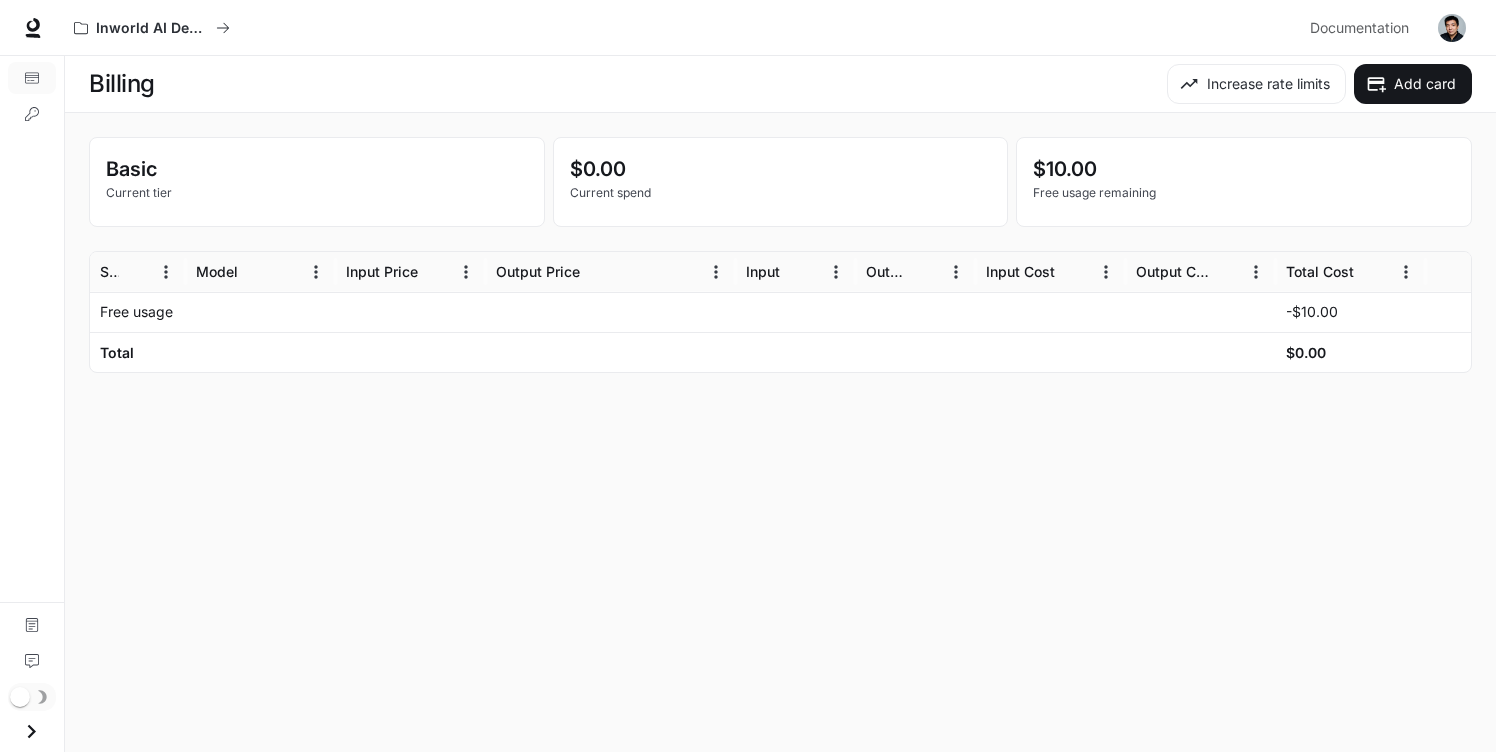 click on "Basic Current tier" at bounding box center (317, 182) 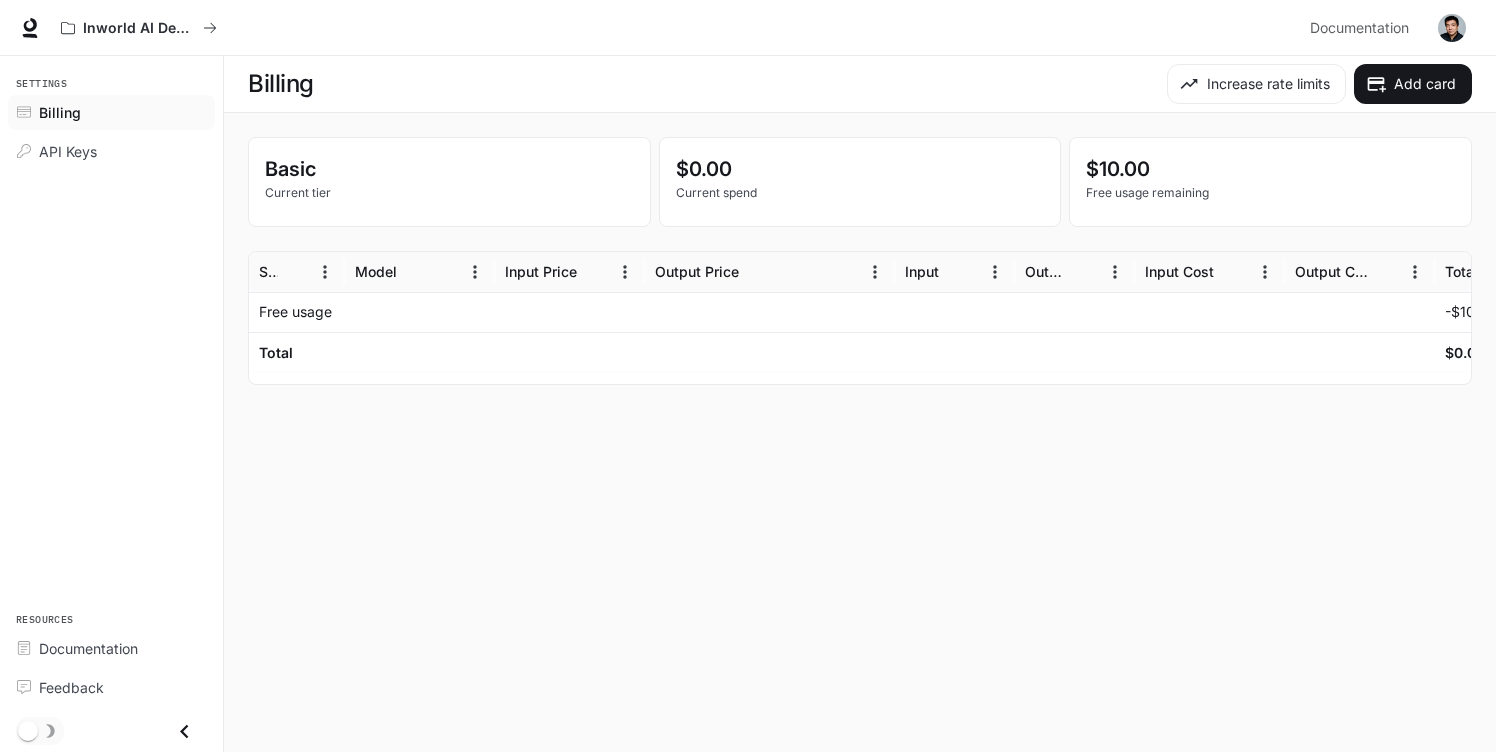 click on "Billing" at bounding box center (60, 112) 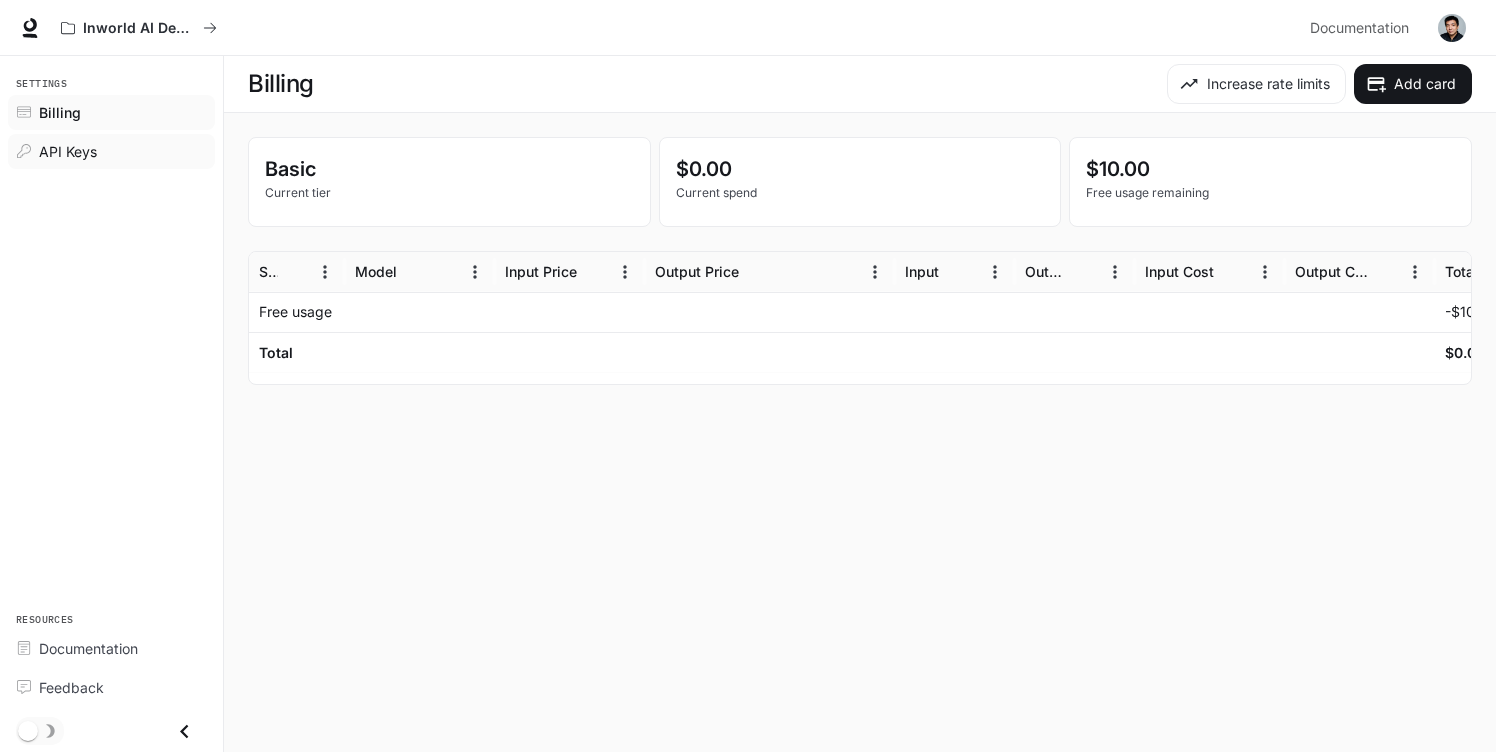 click on "API Keys" at bounding box center [111, 151] 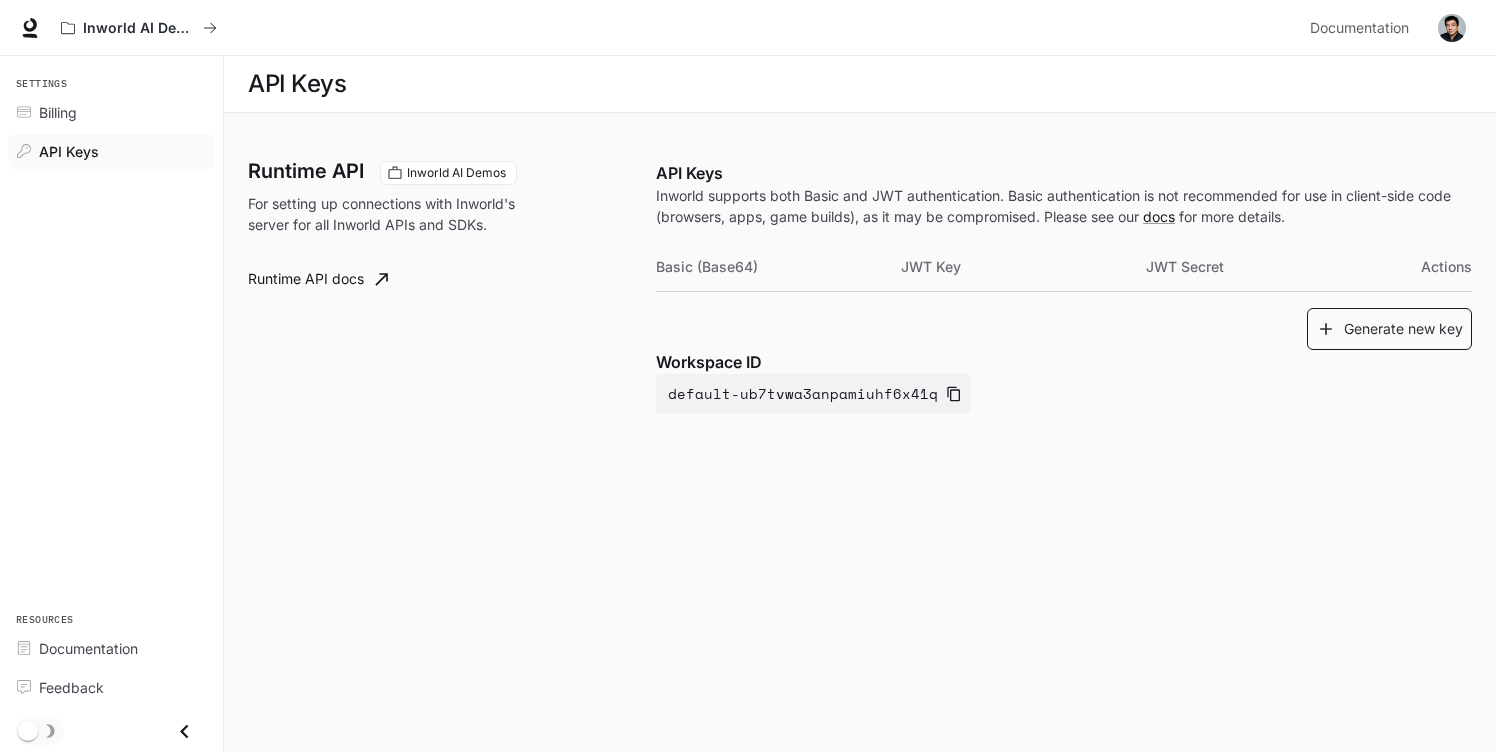 click on "Generate new key" at bounding box center (1389, 329) 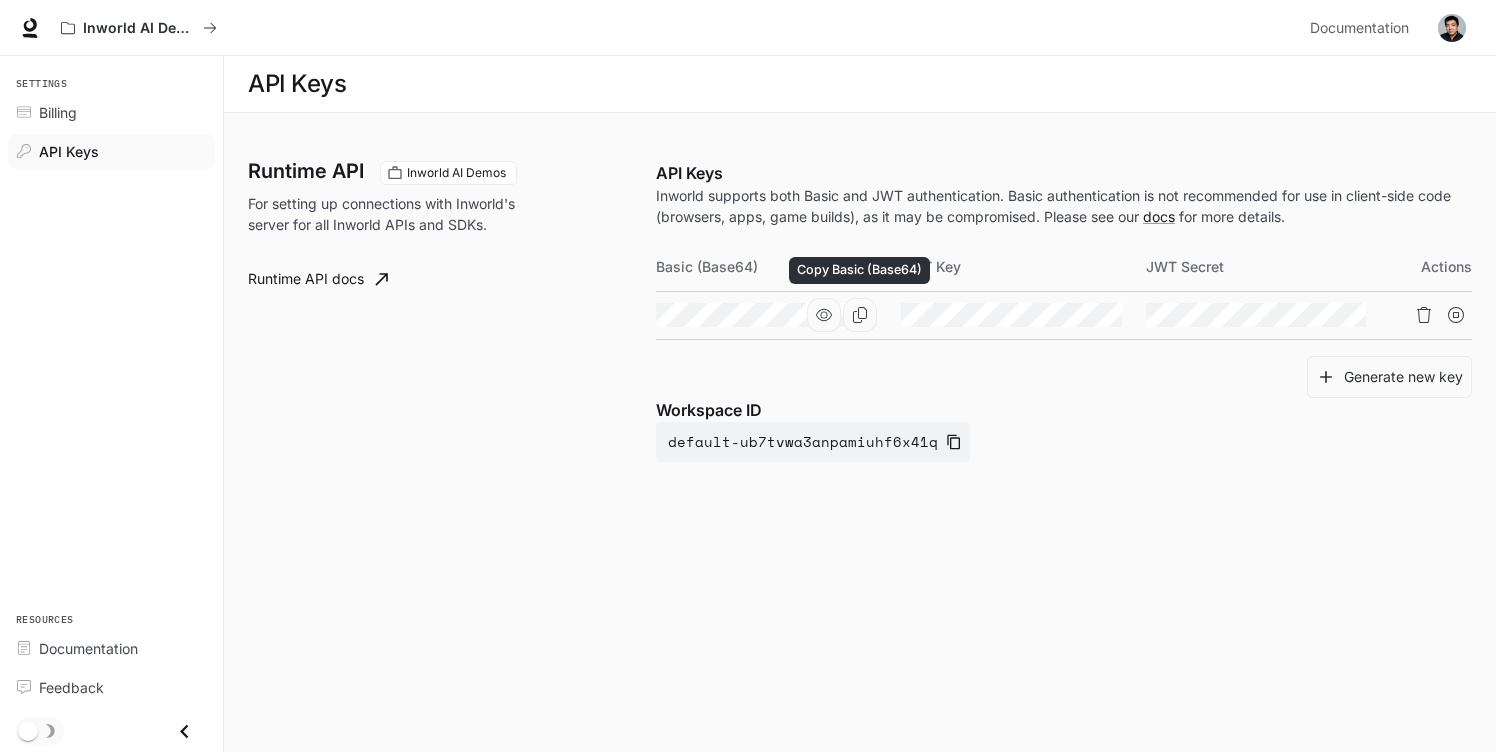 click at bounding box center (860, 315) 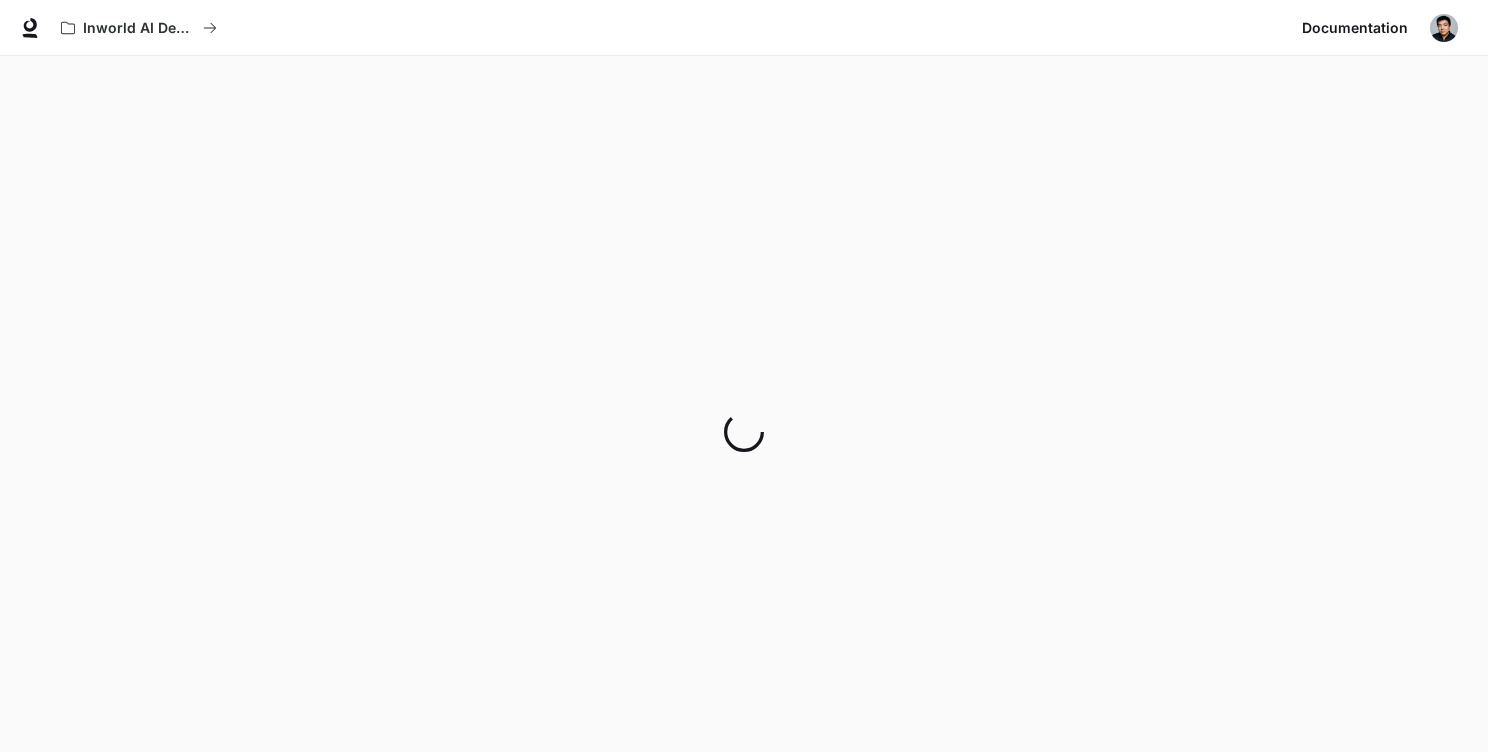 scroll, scrollTop: 0, scrollLeft: 0, axis: both 